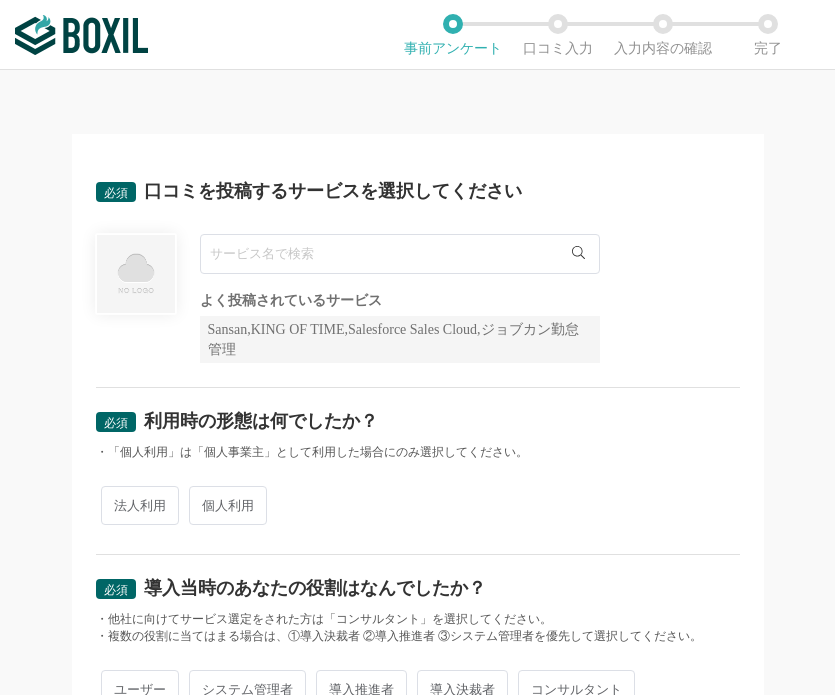 scroll, scrollTop: 0, scrollLeft: 0, axis: both 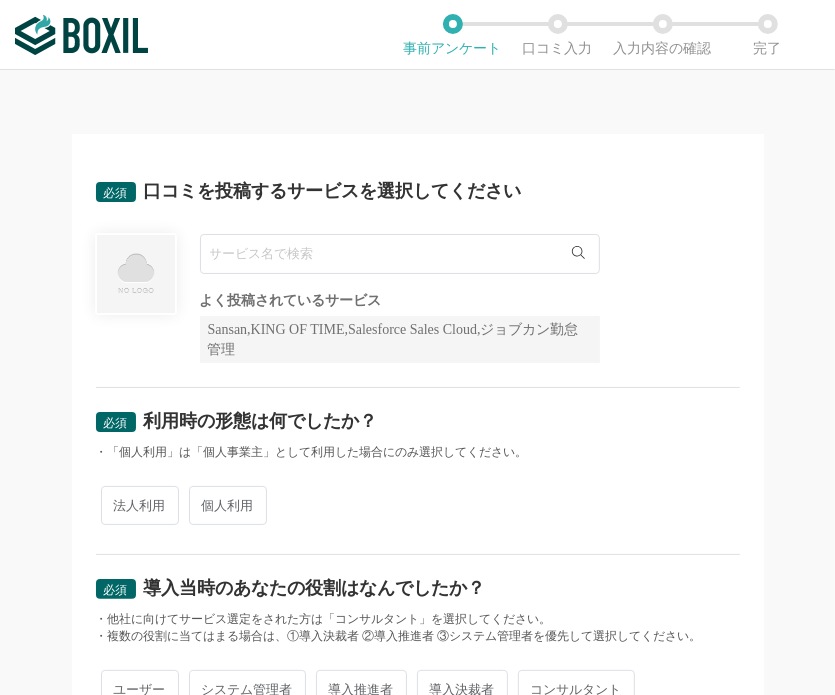 click at bounding box center (400, 254) 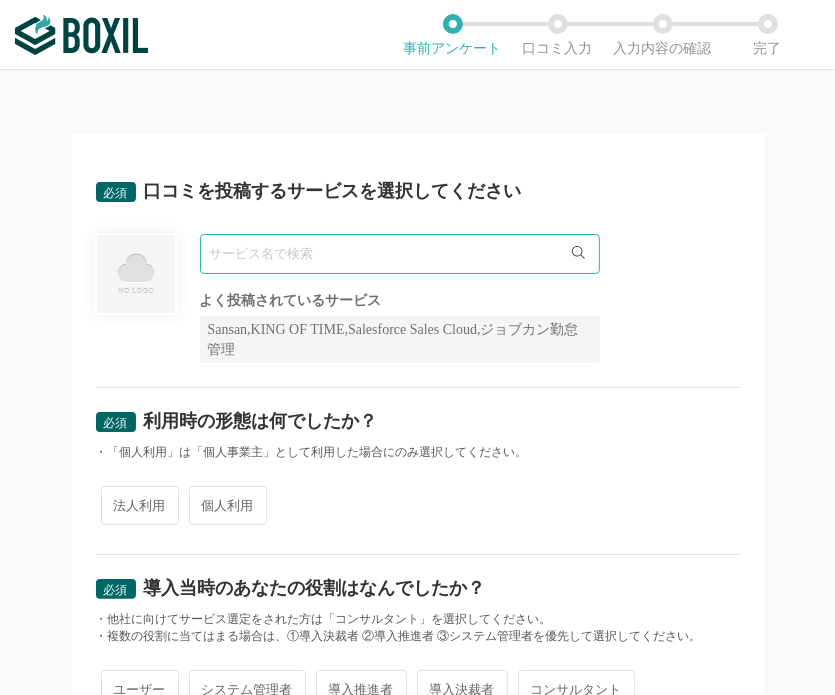 paste on "GitHub" 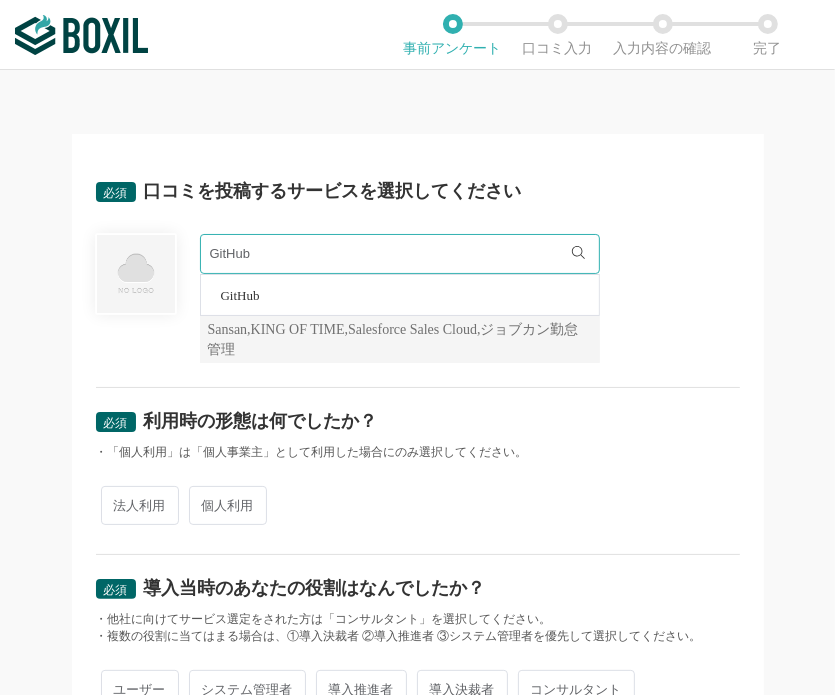 type on "GitHub" 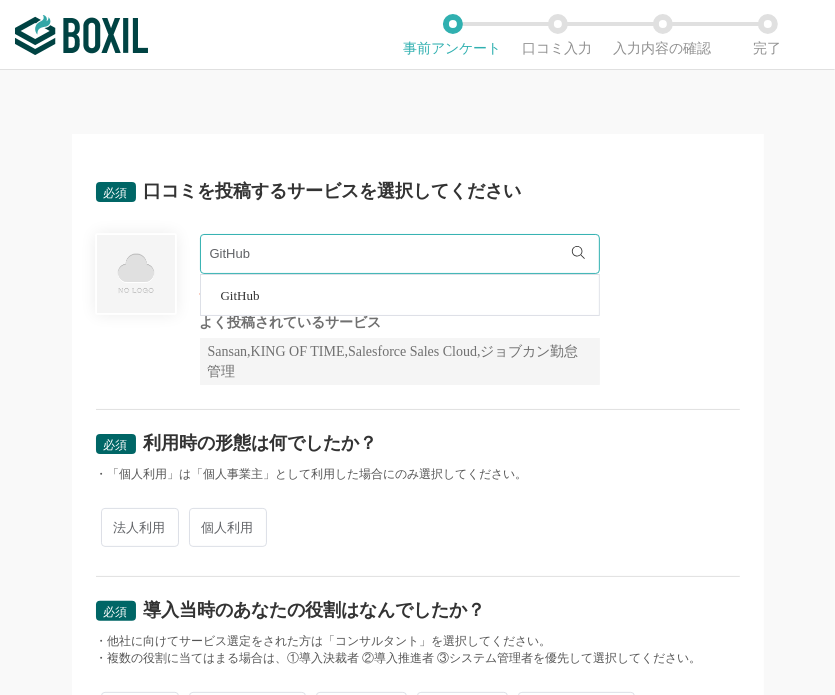 click on "GitHub" at bounding box center (400, 295) 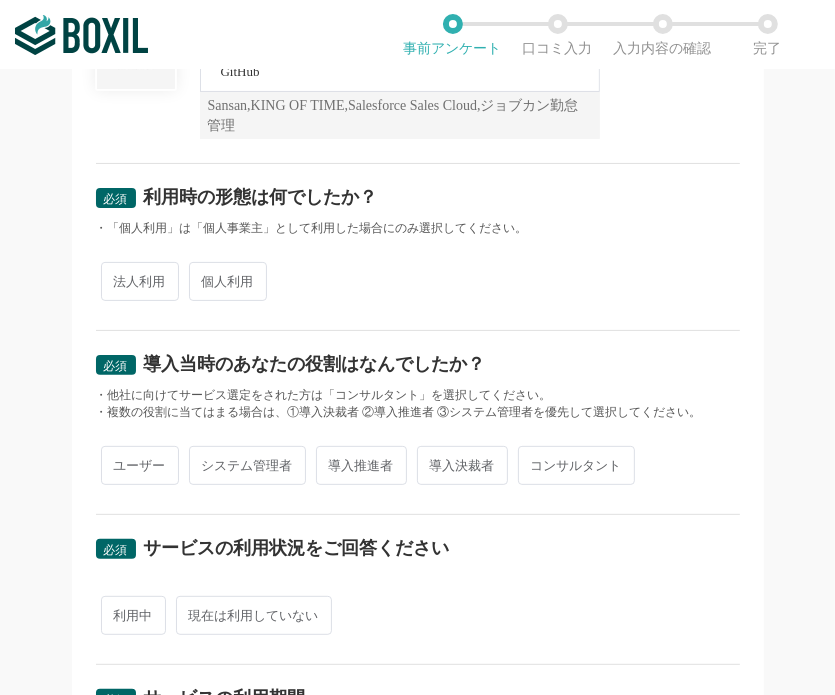 scroll, scrollTop: 300, scrollLeft: 0, axis: vertical 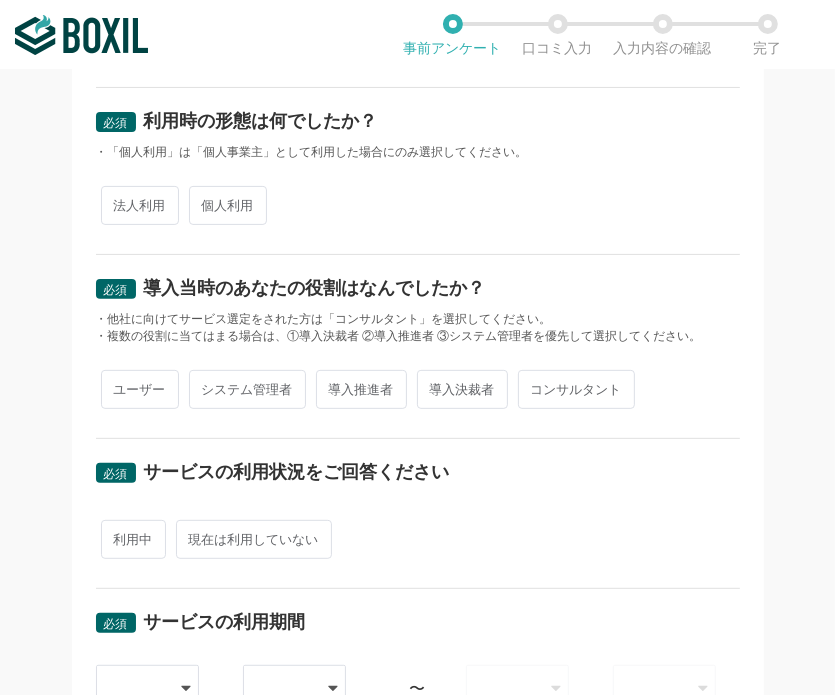 click on "法人利用" at bounding box center (140, 205) 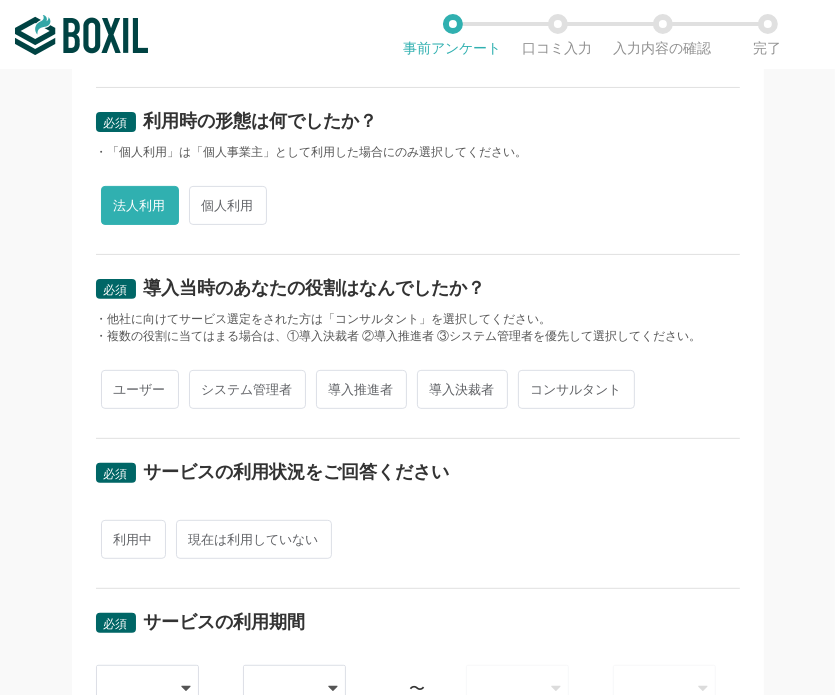 click on "ユーザー" at bounding box center [140, 389] 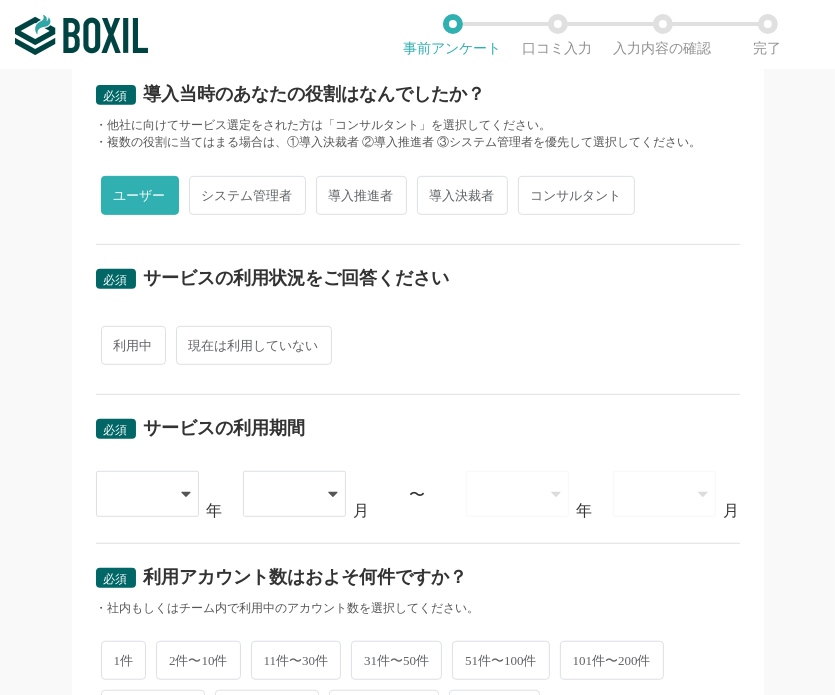 scroll, scrollTop: 500, scrollLeft: 0, axis: vertical 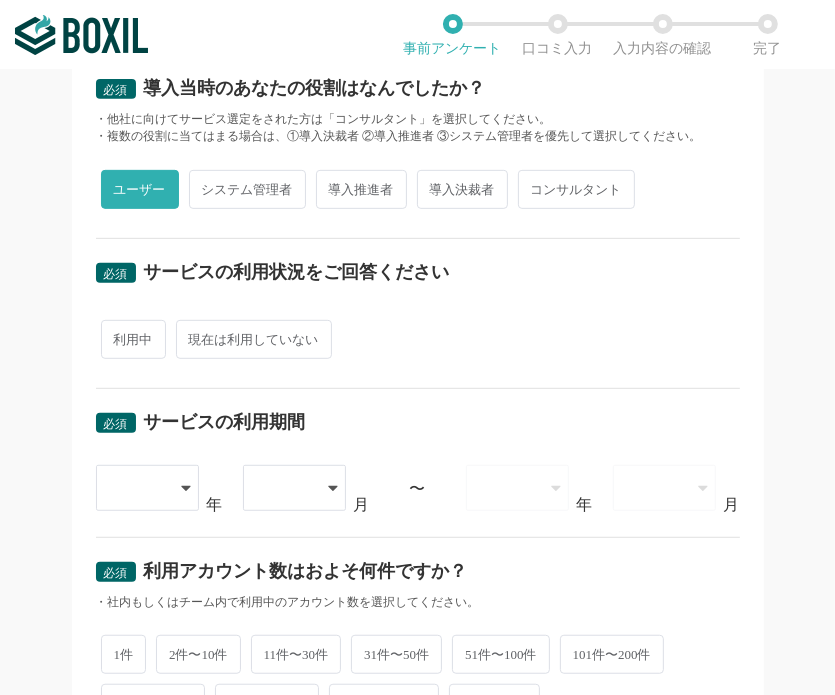 click on "必須 サービスの利用状況をご回答ください 利用中 現在は利用していない" at bounding box center (418, 314) 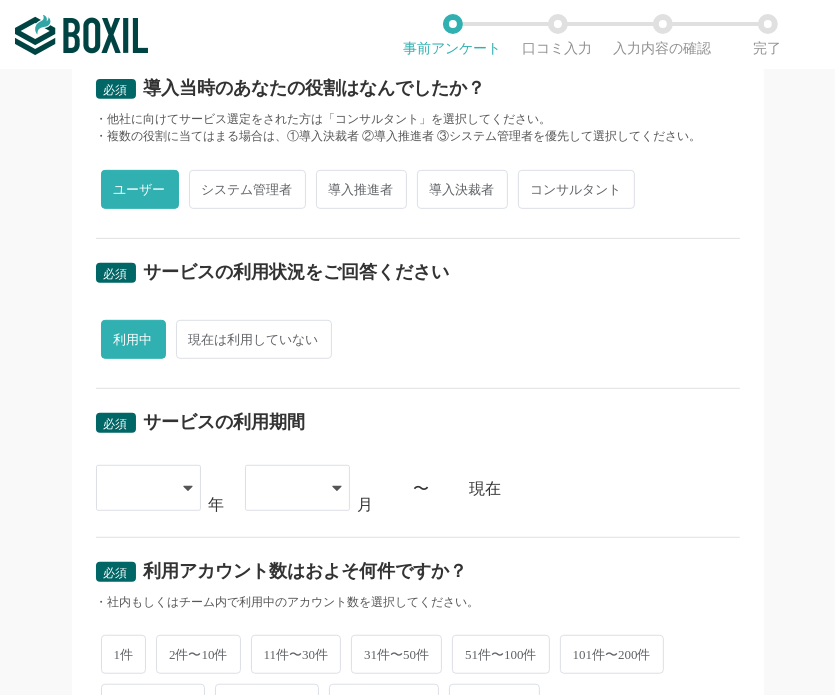 click on "必須 サービスの利用期間 2015 2016 2017 2018 2019 2020 2021 2022 2023 2024 2025 年 01 02 03 04 05 06 07 08 09 10 11 12 月 〜 現在" at bounding box center [418, 463] 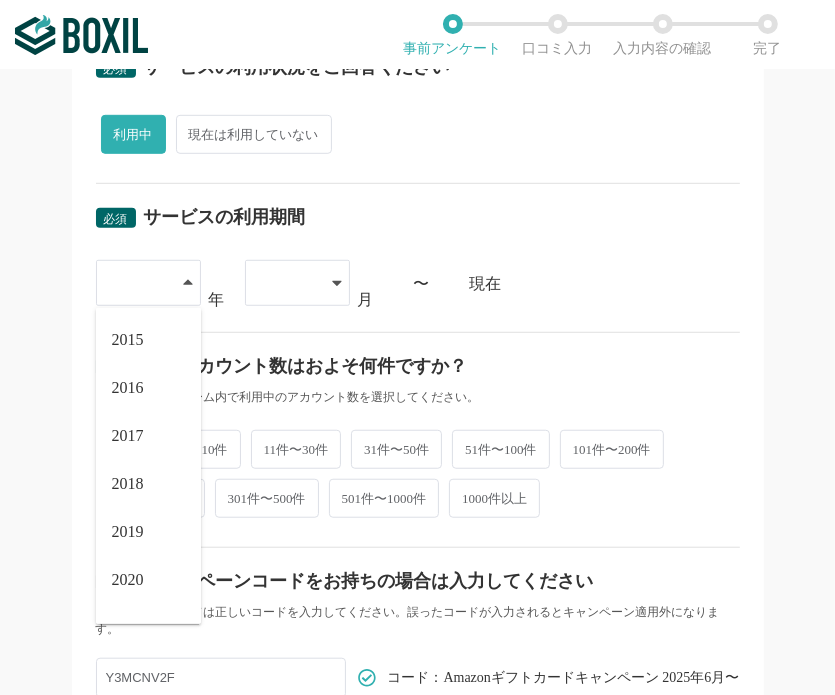 scroll, scrollTop: 800, scrollLeft: 0, axis: vertical 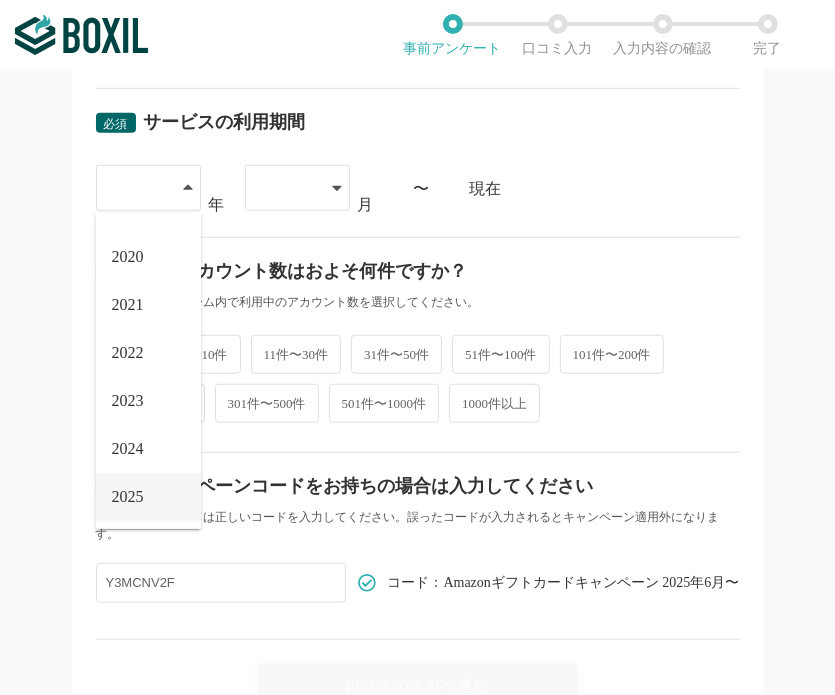 click on "2025" at bounding box center [128, 497] 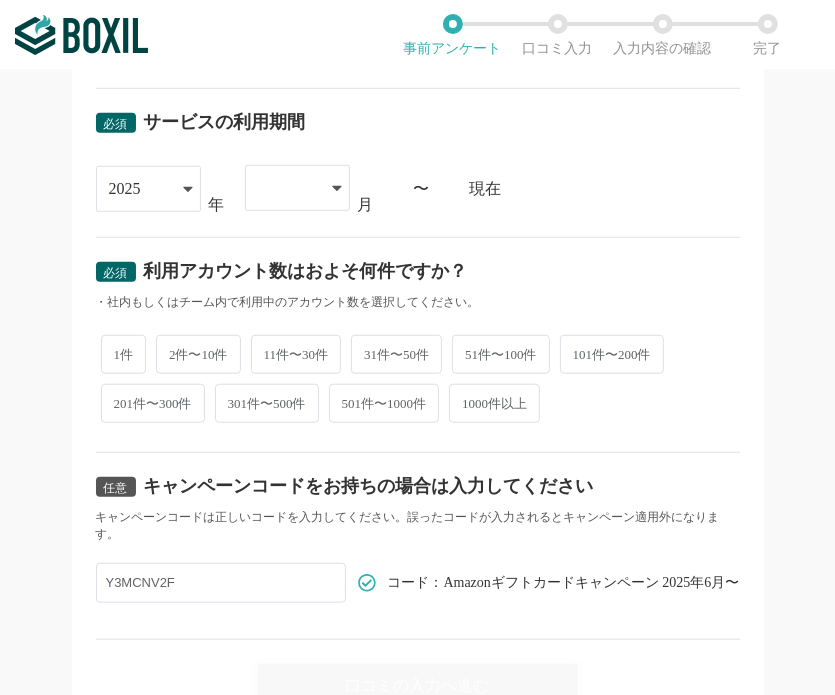 click at bounding box center [287, 188] 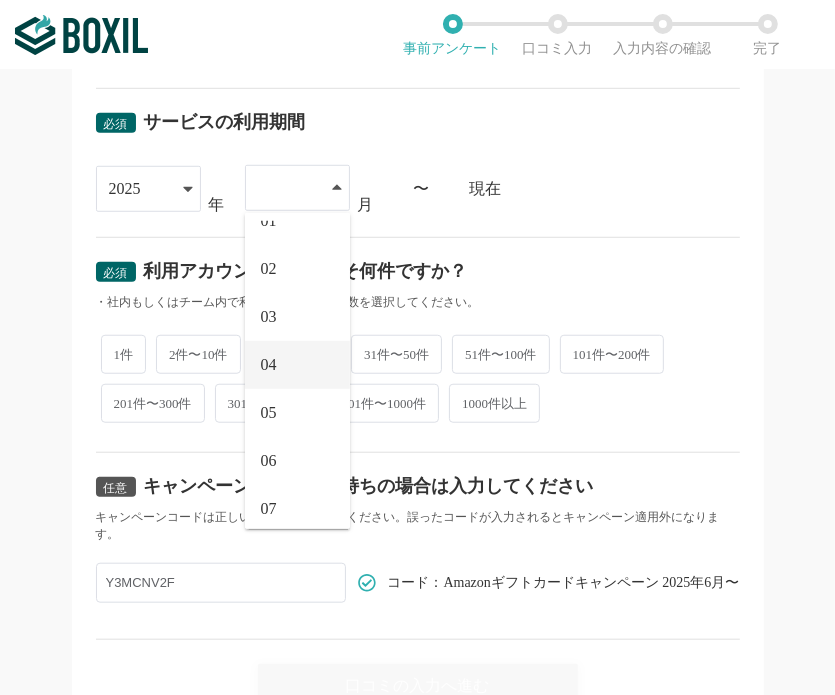 scroll, scrollTop: 36, scrollLeft: 0, axis: vertical 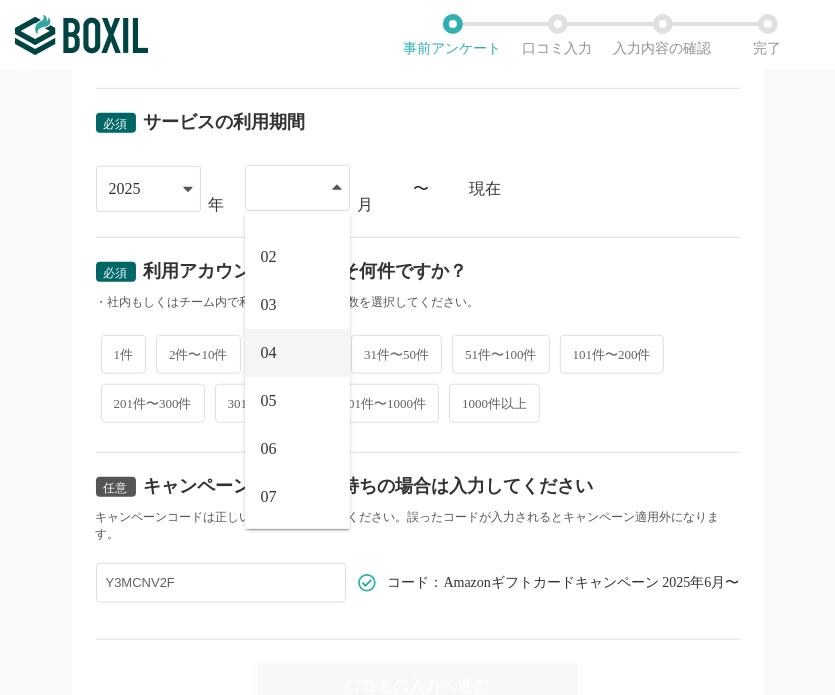 click on "05" at bounding box center (297, 401) 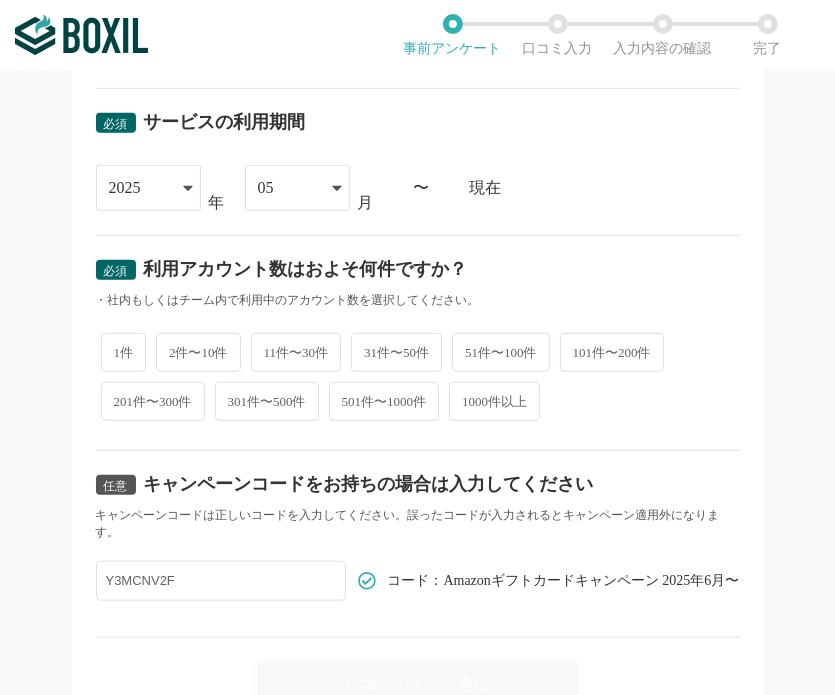 click on "2件〜10件" at bounding box center [198, 352] 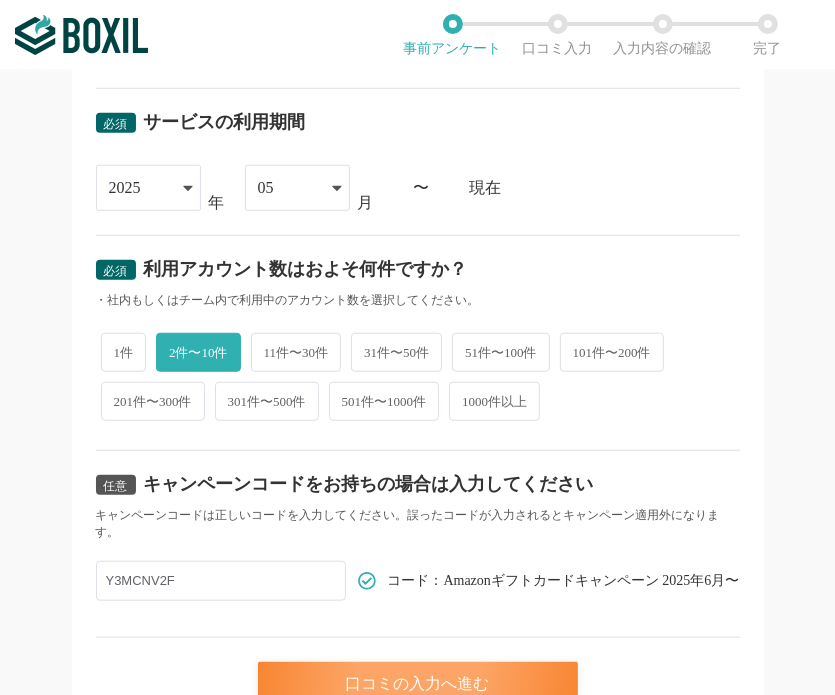 click on "口コミの入力へ進む" at bounding box center [418, 684] 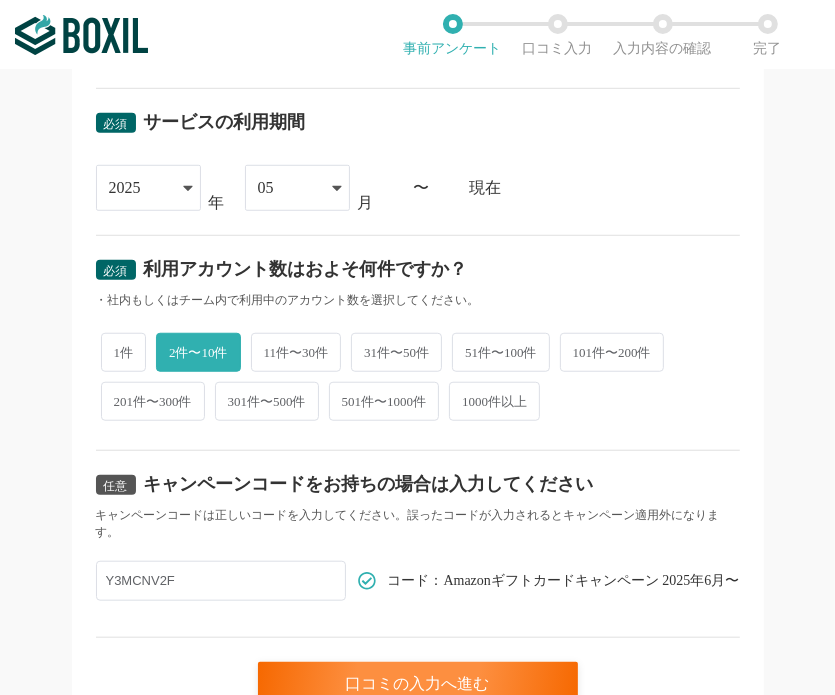 scroll, scrollTop: 0, scrollLeft: 0, axis: both 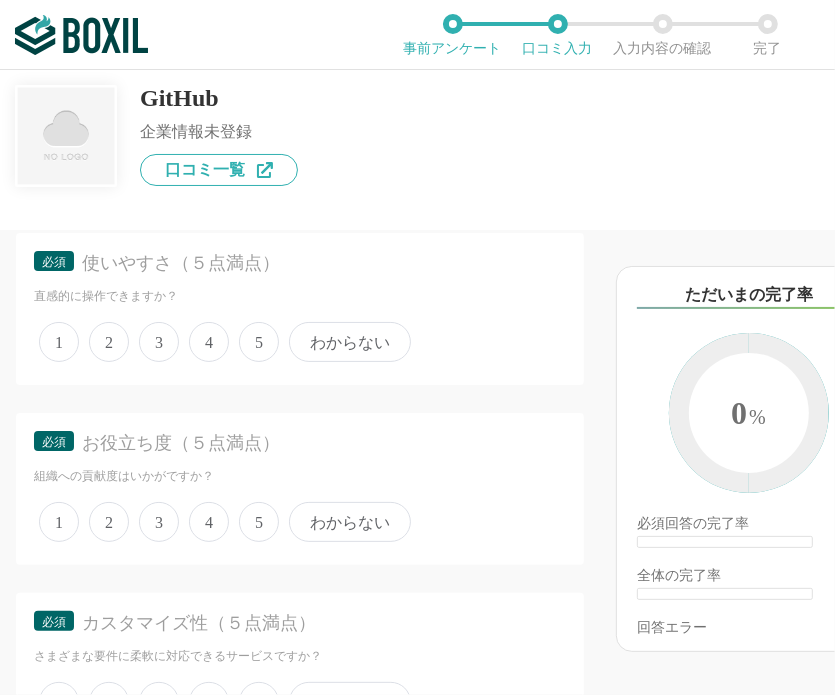 click on "4" at bounding box center (209, 342) 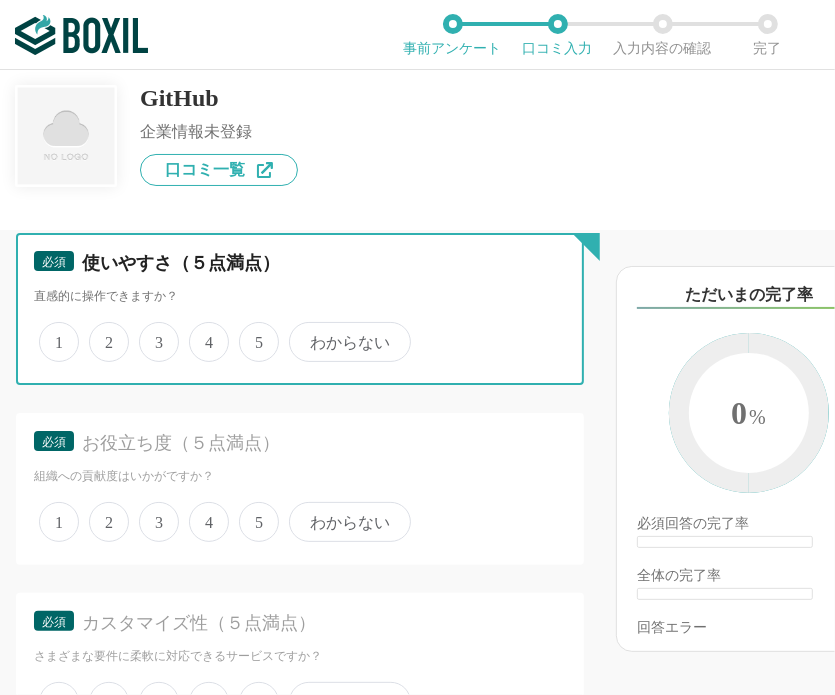 click on "4" at bounding box center [200, 331] 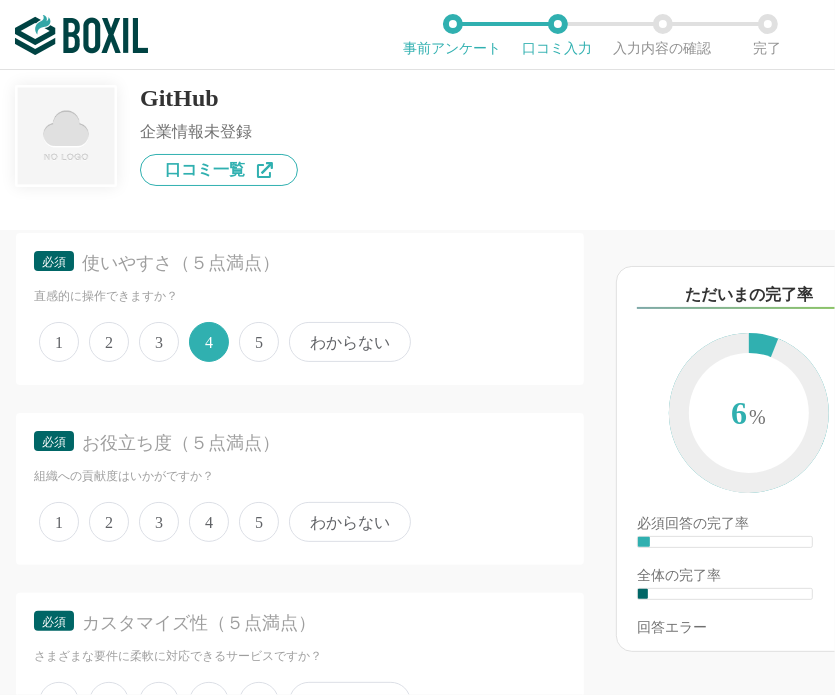 click on "4" at bounding box center [209, 522] 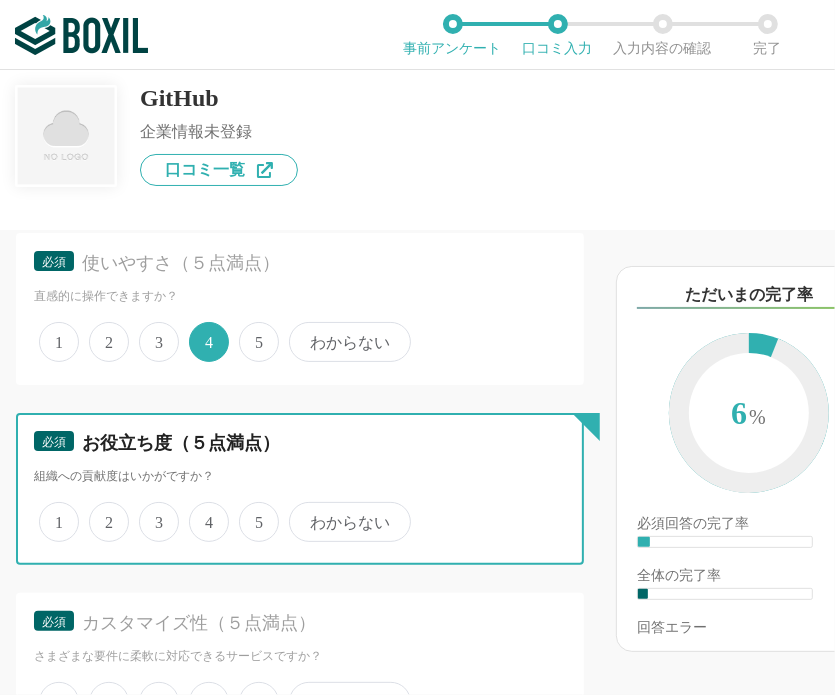 click on "4" at bounding box center [200, 511] 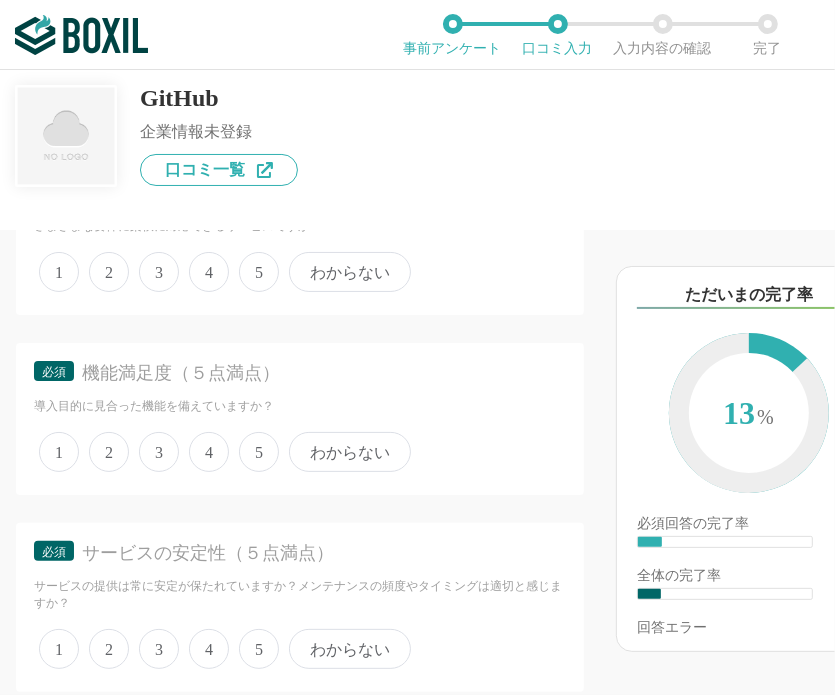 scroll, scrollTop: 700, scrollLeft: 0, axis: vertical 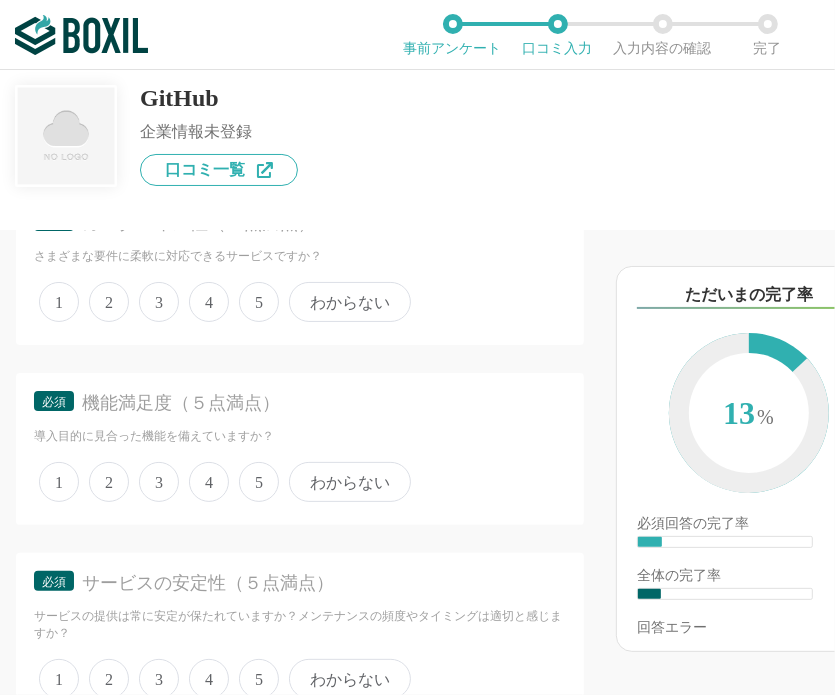 click on "4" at bounding box center (209, 302) 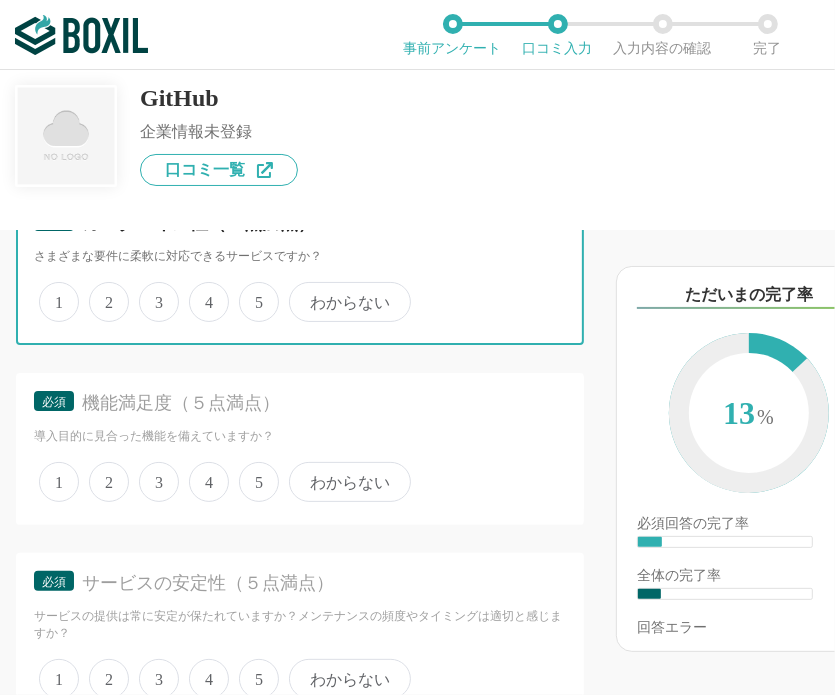 click on "4" at bounding box center (200, 291) 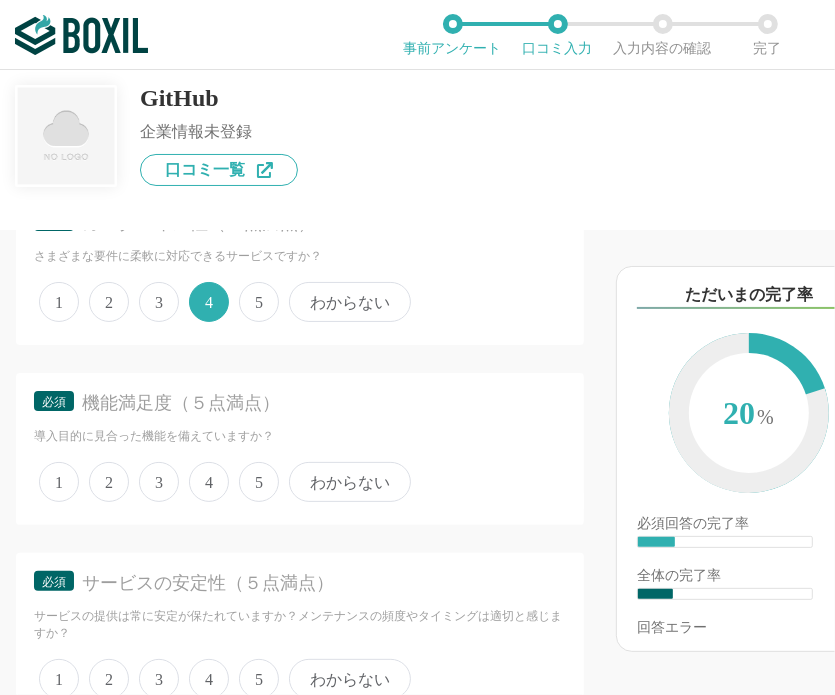 click on "1 2 3 4 5 わからない" at bounding box center (300, 482) 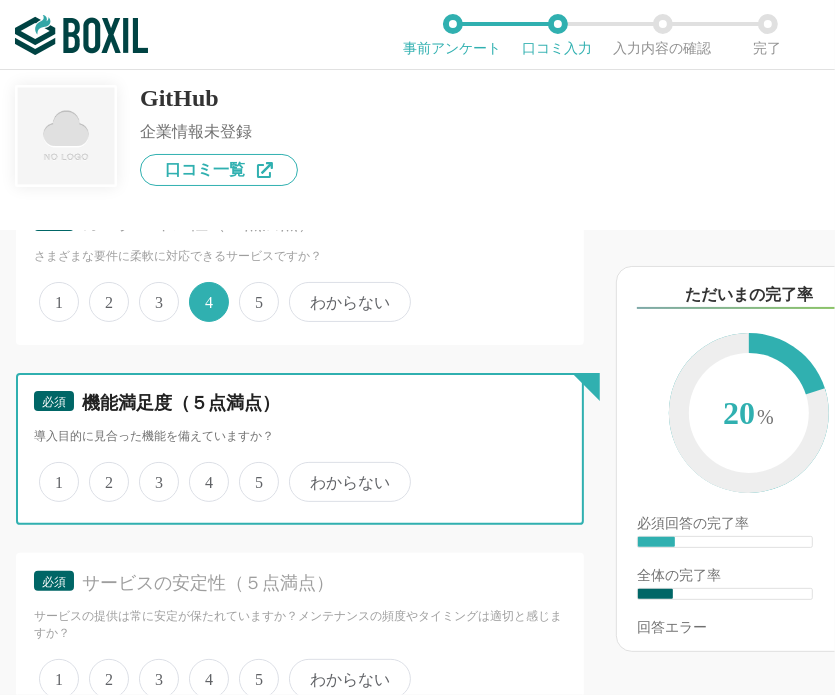 click on "5" at bounding box center [250, 471] 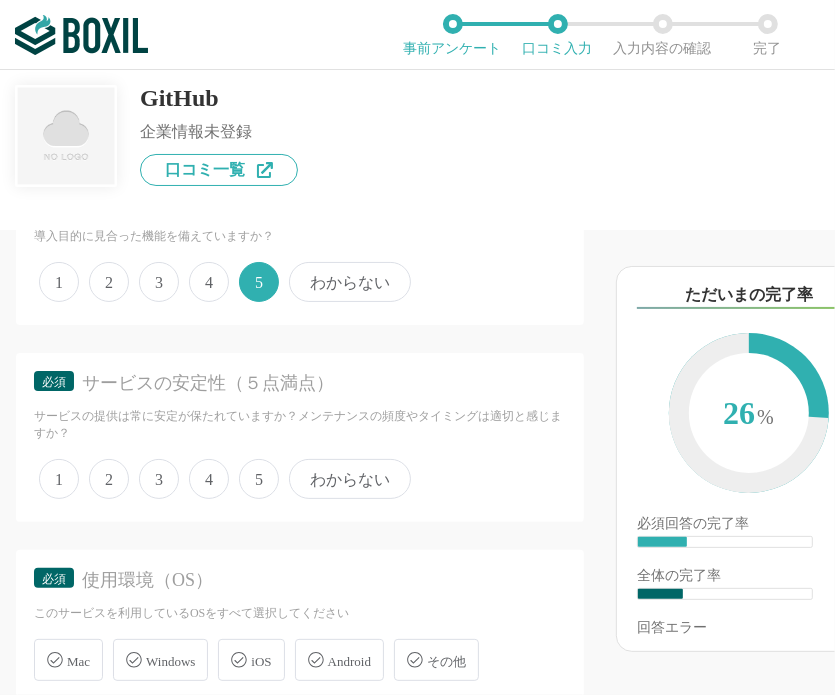click on "5" at bounding box center (259, 479) 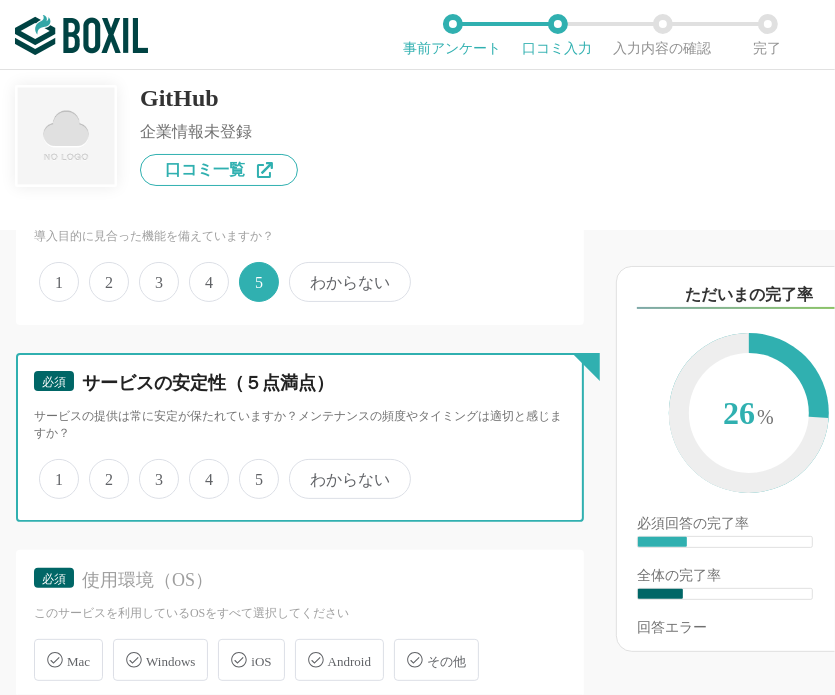 click on "5" at bounding box center [250, 468] 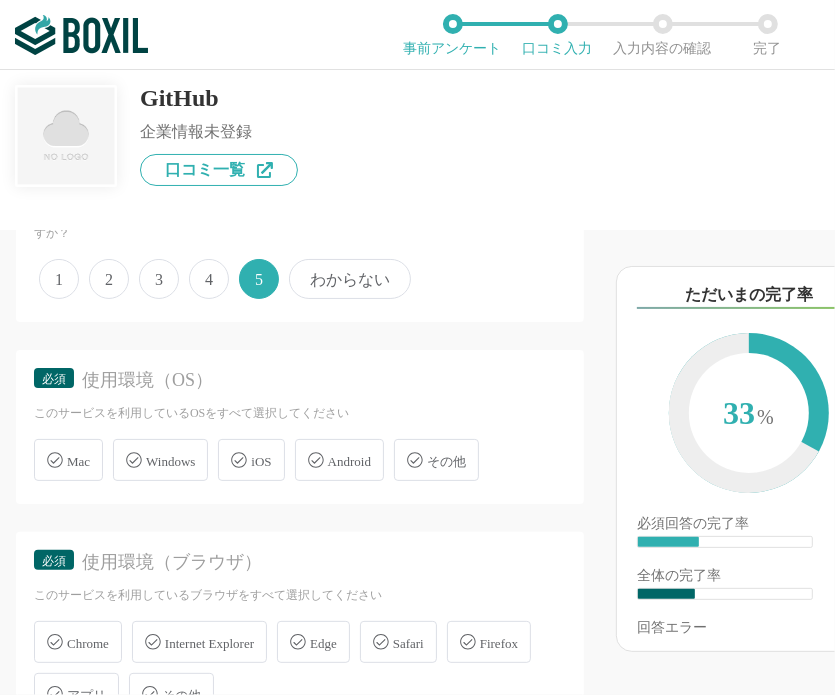 click on "Windows" at bounding box center (160, 460) 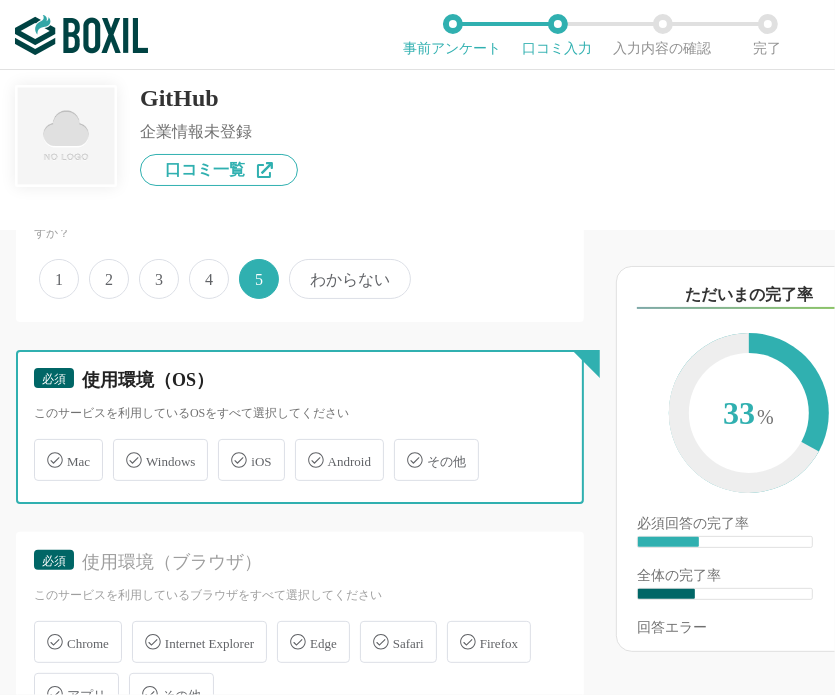 click on "Windows" at bounding box center [123, 448] 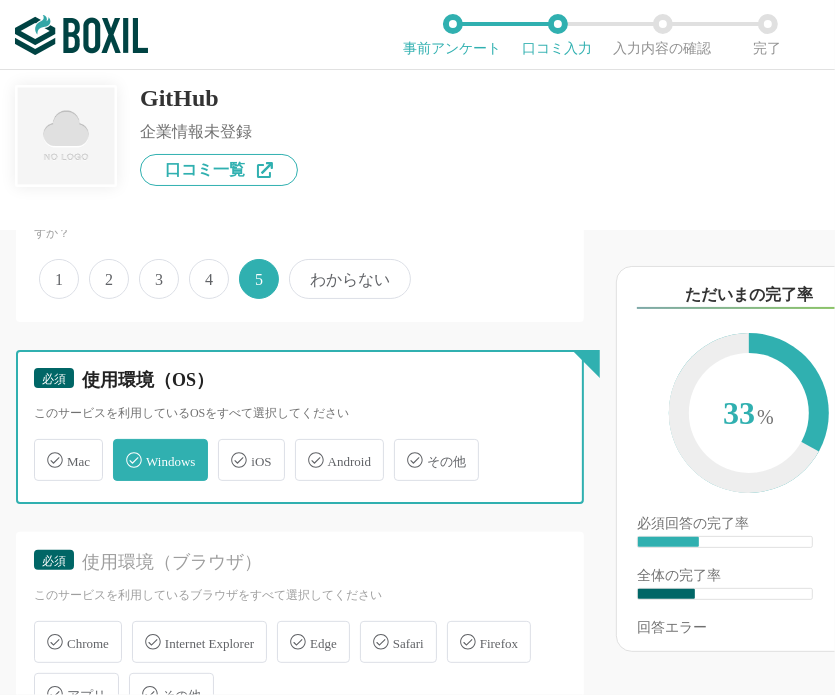 checkbox on "true" 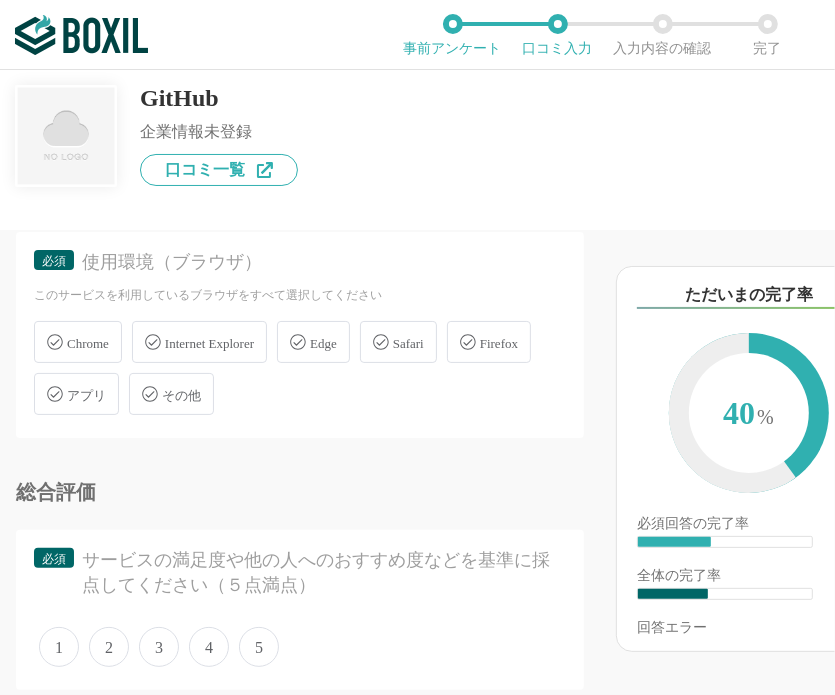 click on "Chrome" at bounding box center [78, 342] 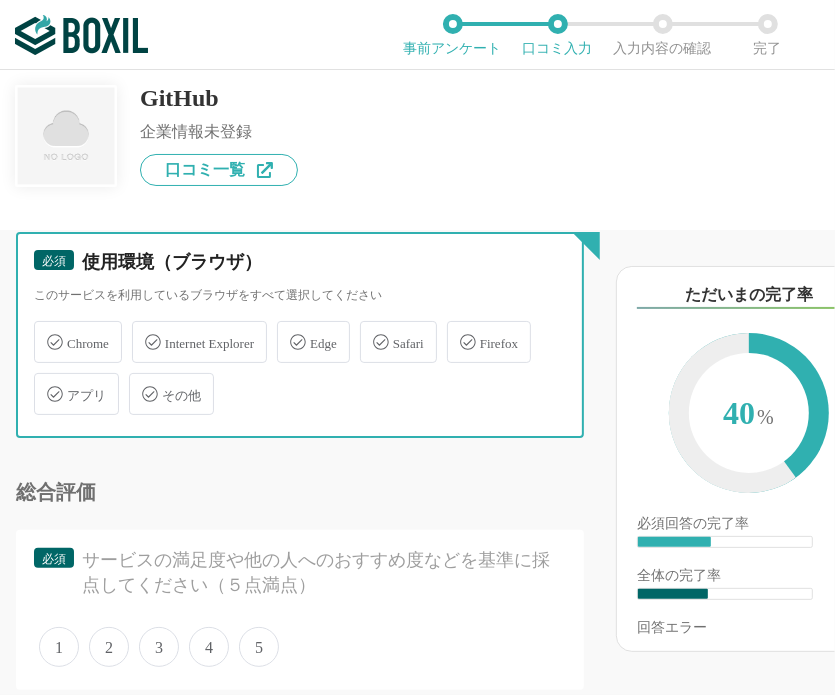 click on "Chrome" at bounding box center (44, 330) 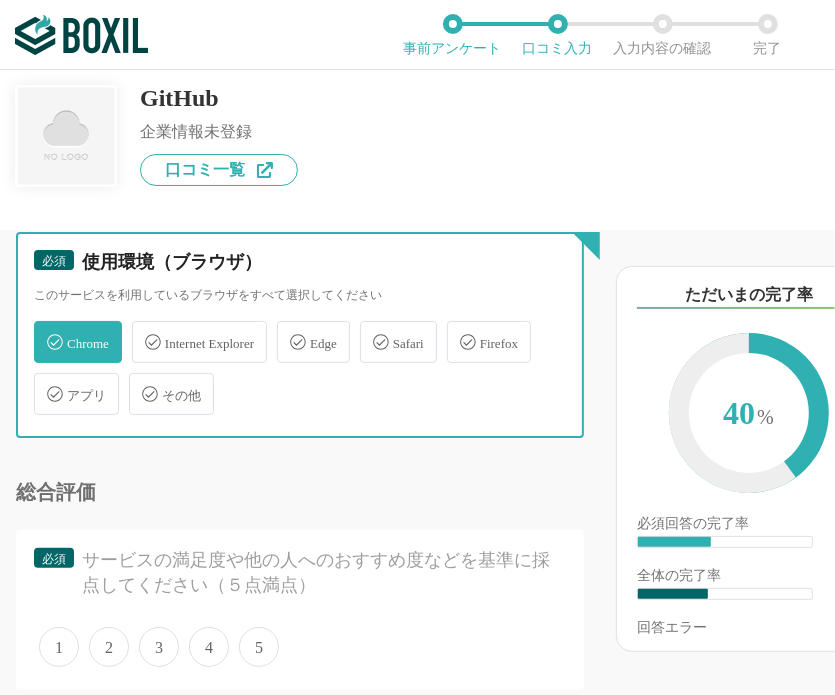 checkbox on "true" 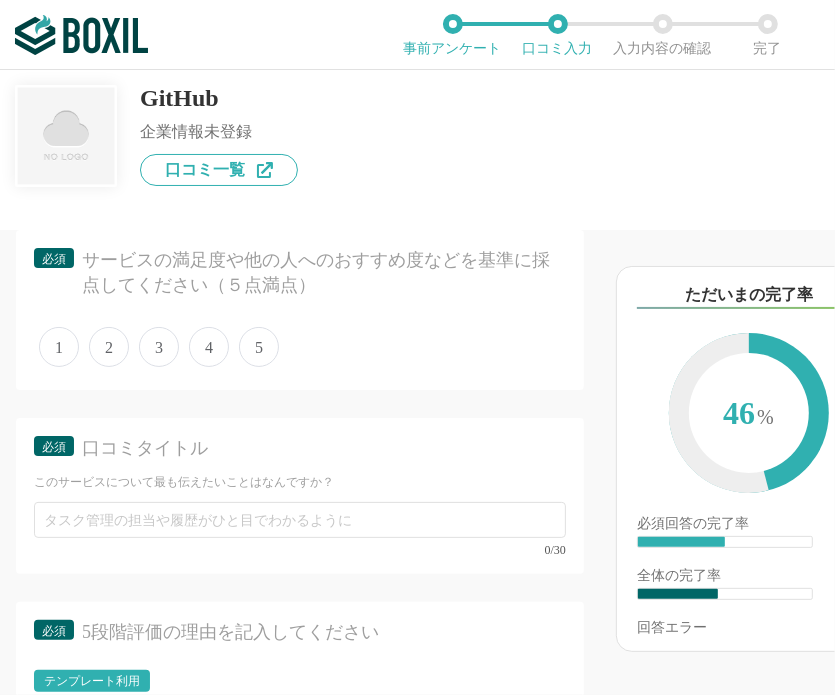 click on "5" at bounding box center [259, 347] 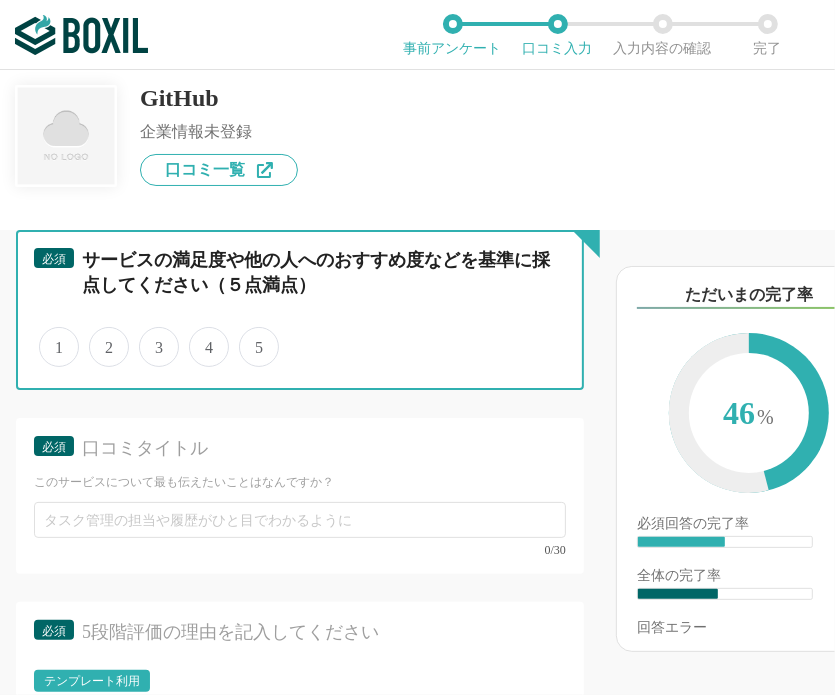click on "5" at bounding box center (250, 336) 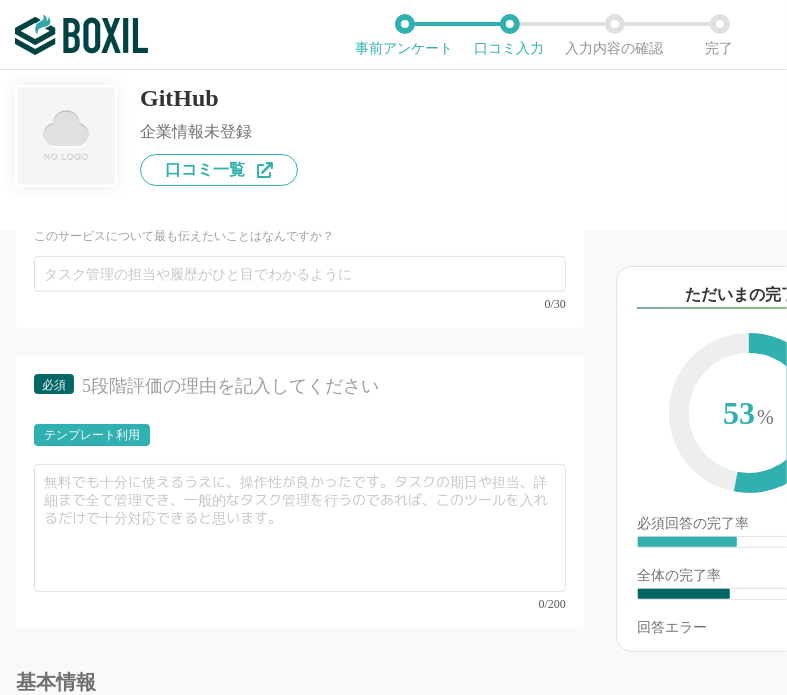scroll, scrollTop: 1900, scrollLeft: 0, axis: vertical 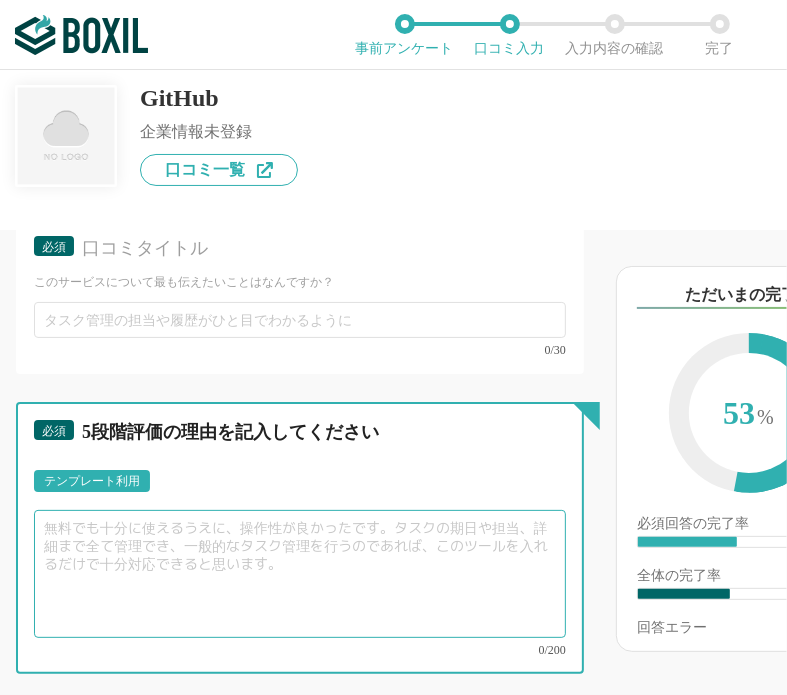 click at bounding box center [300, 574] 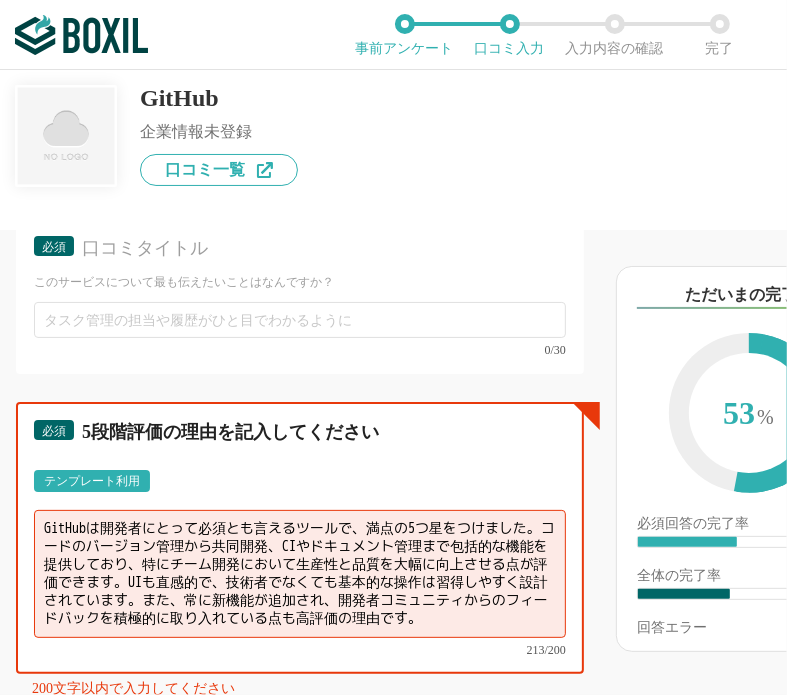 drag, startPoint x: 354, startPoint y: 543, endPoint x: 529, endPoint y: 542, distance: 175.00285 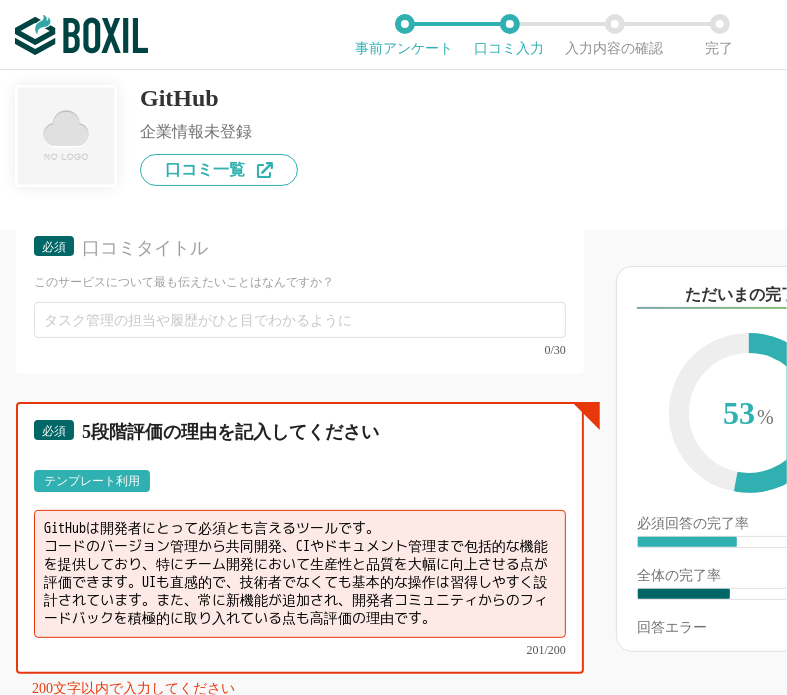click on "GitHubは開発者にとって必須とも言えるツールです。
コードのバージョン管理から共同開発、CIやドキュメント管理まで包括的な機能を提供しており、特にチーム開発において生産性と品質を大幅に向上させる点が評価できます。UIも直感的で、技術者でなくても基本的な操作は習得しやすく設計されています。また、常に新機能が追加され、開発者コミュニティからのフィードバックを積極的に取り入れている点も高評価の理由です。" at bounding box center (300, 574) 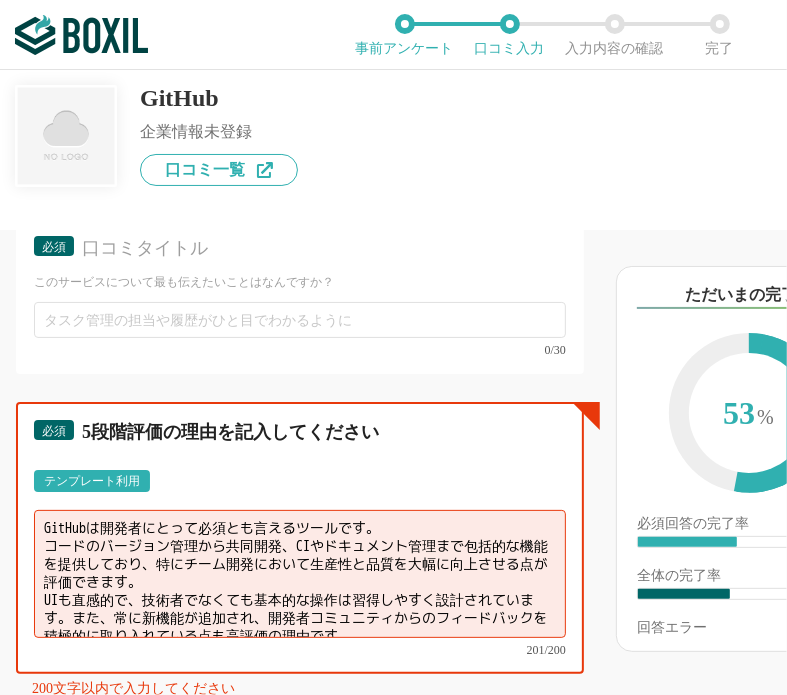scroll, scrollTop: 13, scrollLeft: 0, axis: vertical 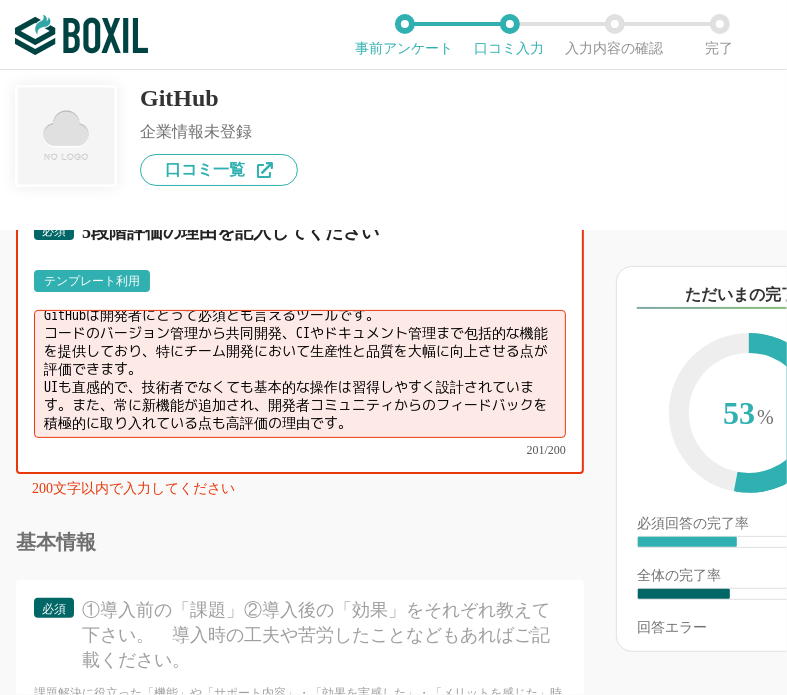 drag, startPoint x: 409, startPoint y: 411, endPoint x: 25, endPoint y: 383, distance: 385.01947 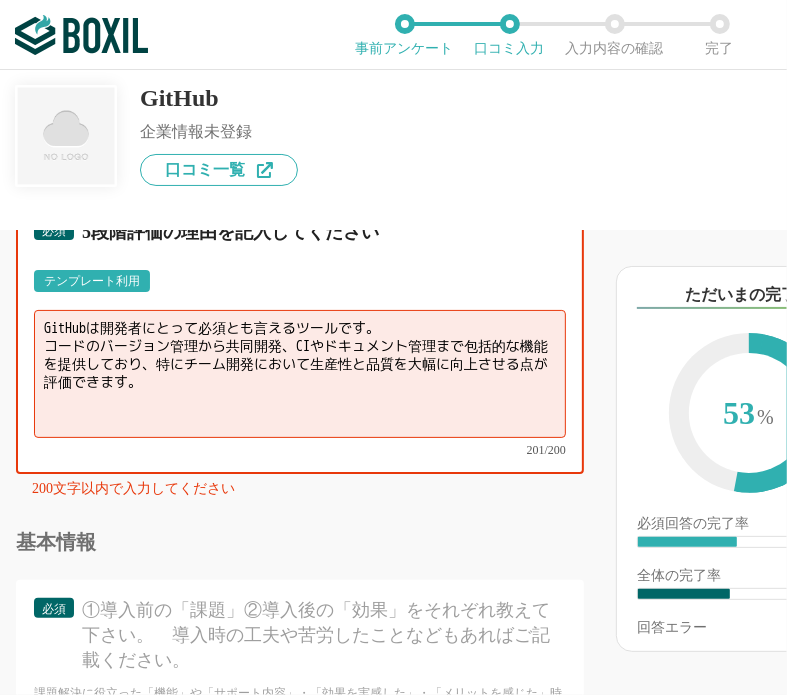scroll, scrollTop: 0, scrollLeft: 0, axis: both 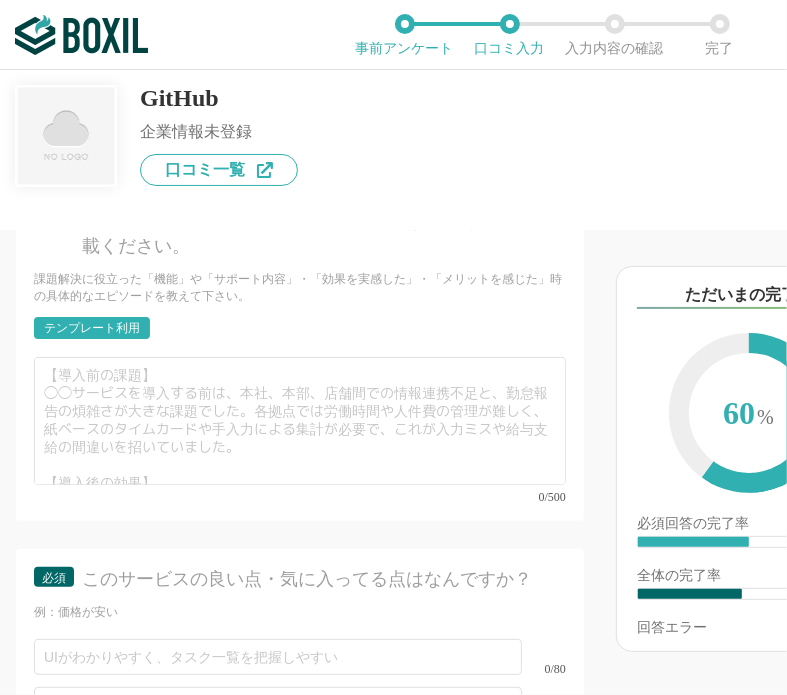 type on "GitHubは開発者にとって必須とも言えるツールです。
コードのバージョン管理から共同開発、CIやドキュメント管理まで包括的な機能を提供しており、特にチーム開発において生産性と品質を大幅に向上させる点が評価できます。" 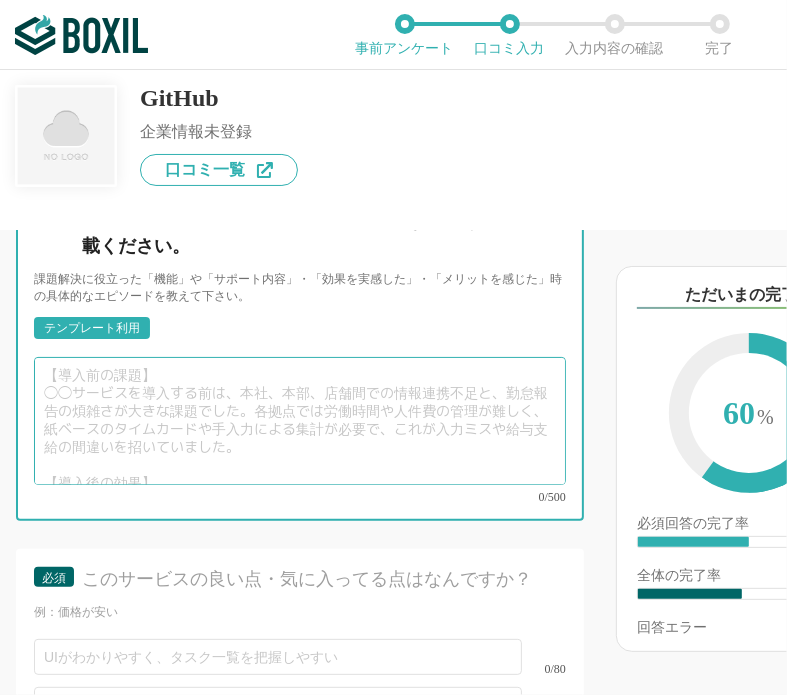 click at bounding box center [300, 421] 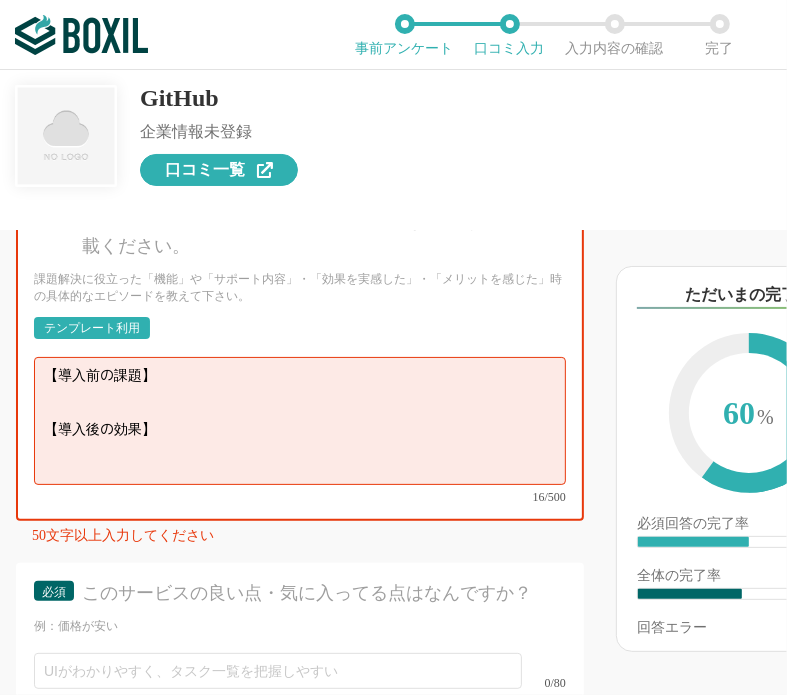 click on "口コミ一覧" at bounding box center (205, 170) 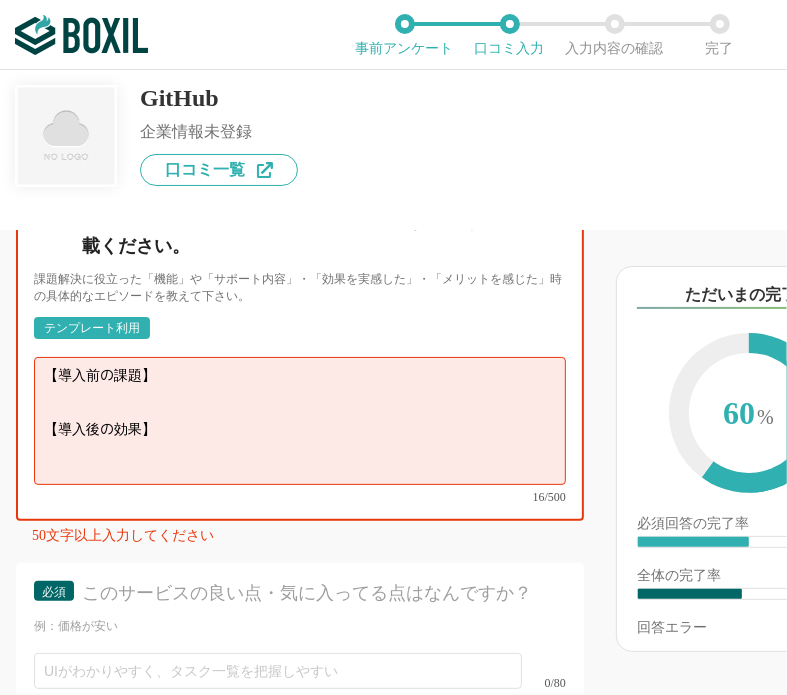 click on "【導入前の課題】
【導入後の効果】" at bounding box center (300, 421) 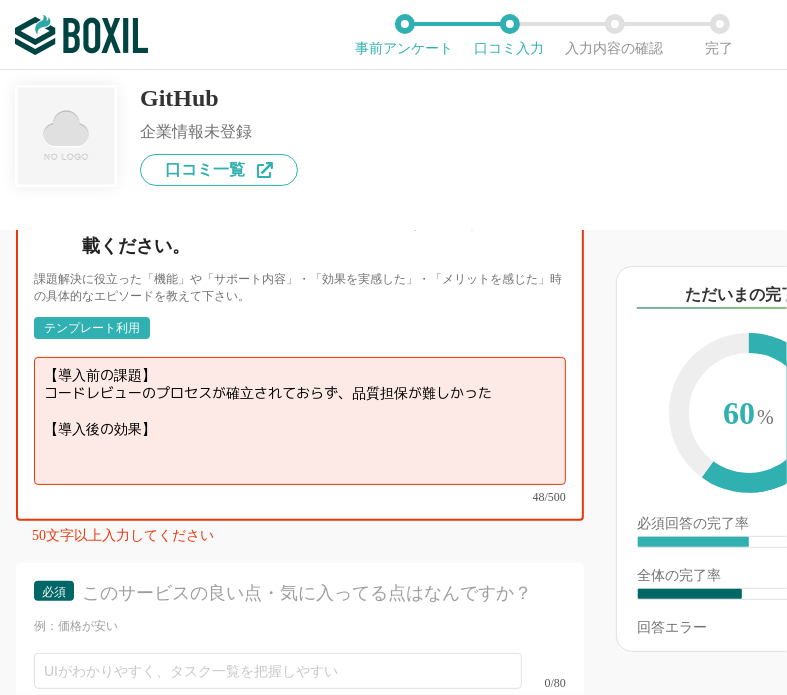 click on "【導入前の課題】
コードレビューのプロセスが確立されておらず、品質担保が難しかった
【導入後の効果】" at bounding box center [300, 421] 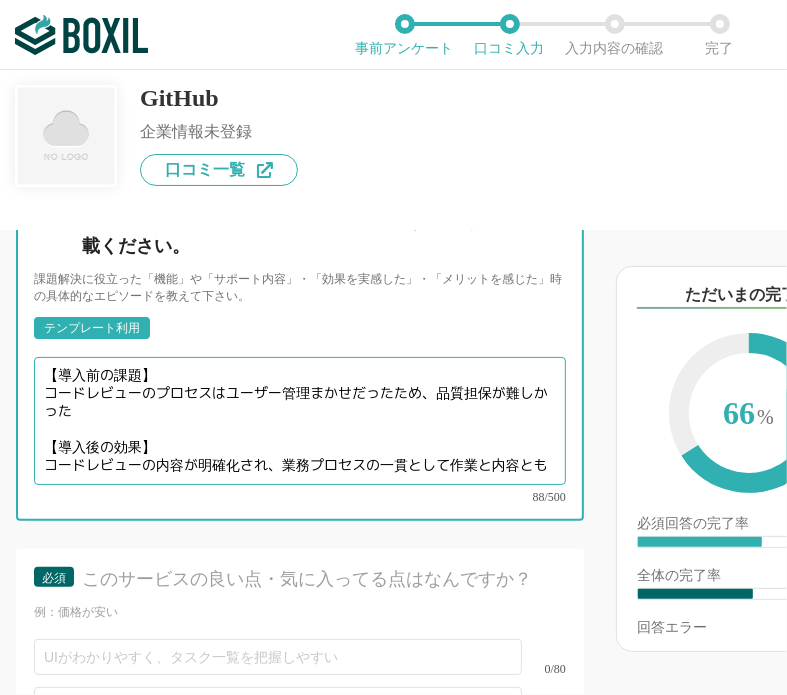 scroll, scrollTop: 4, scrollLeft: 0, axis: vertical 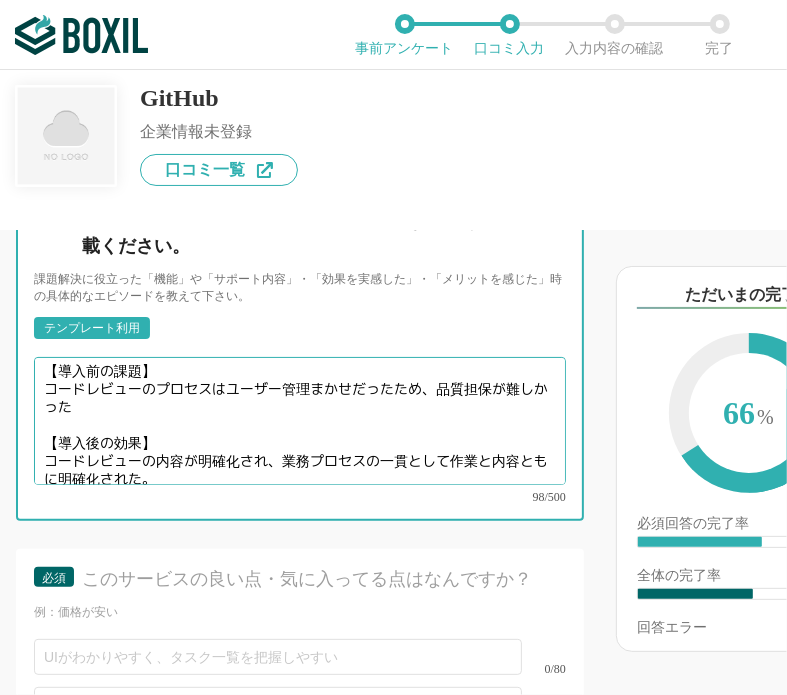 type on "【導入前の課題】
コードレビューのプロセスはユーザー管理まかせだったため、品質担保が難しかった
【導入後の効果】
コードレビューの内容が明確化され、業務プロセスの一貫として作業と内容ともに明確化された。" 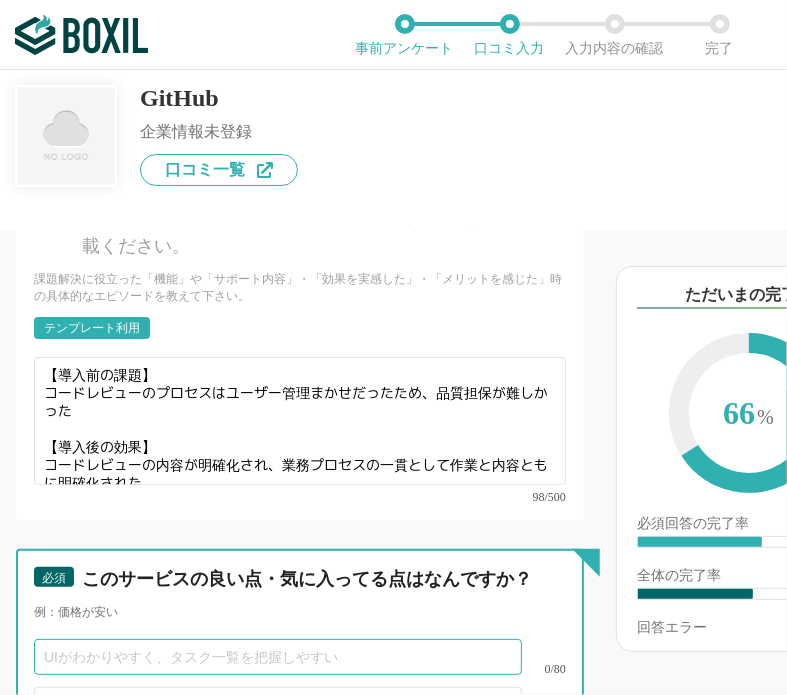 scroll, scrollTop: 0, scrollLeft: 0, axis: both 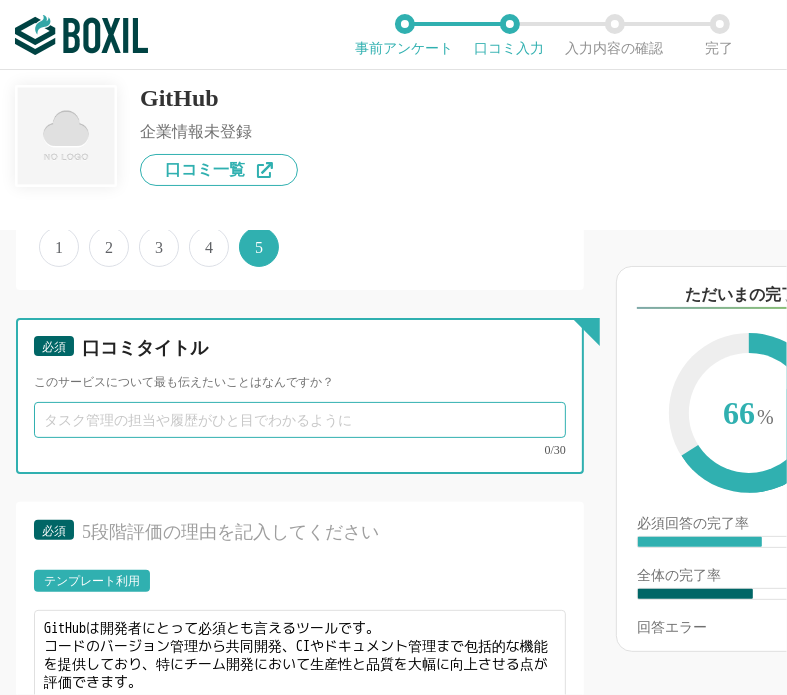 click at bounding box center (300, 420) 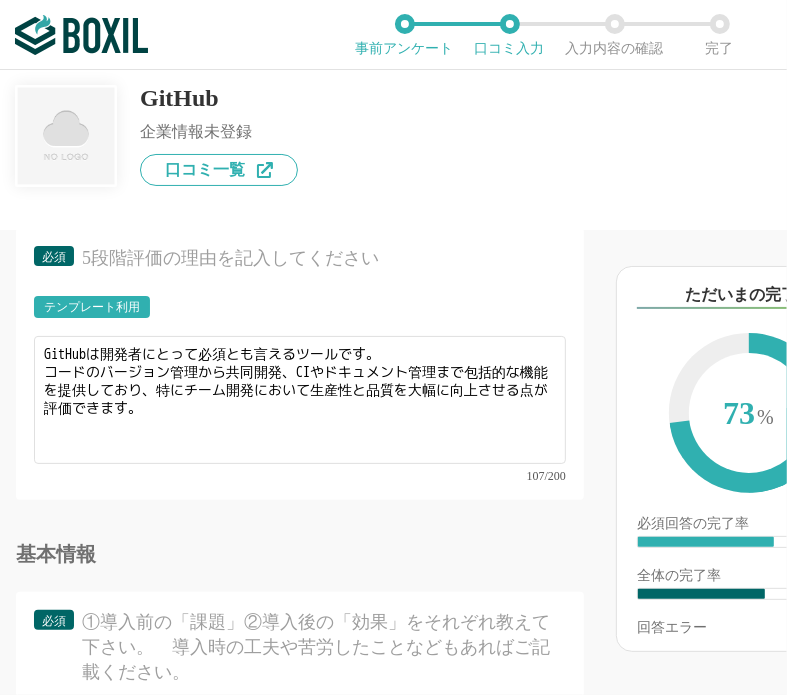 scroll, scrollTop: 2500, scrollLeft: 0, axis: vertical 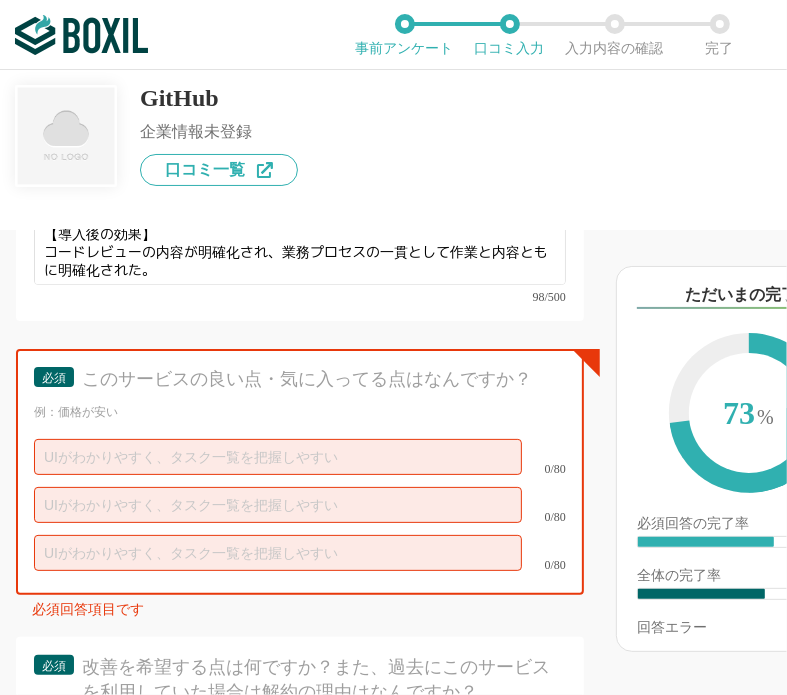 type on "コードレビューの明確化に利用" 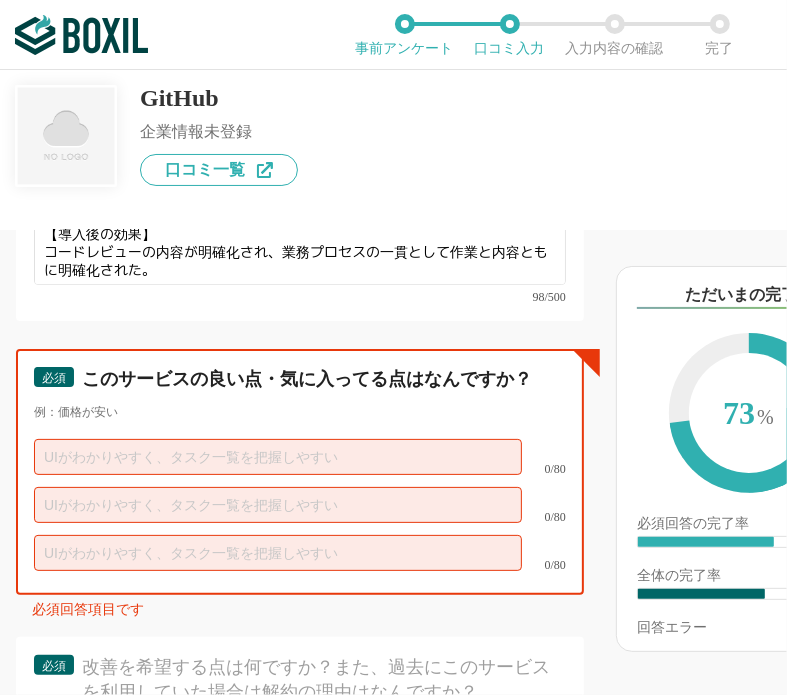 click at bounding box center (278, 457) 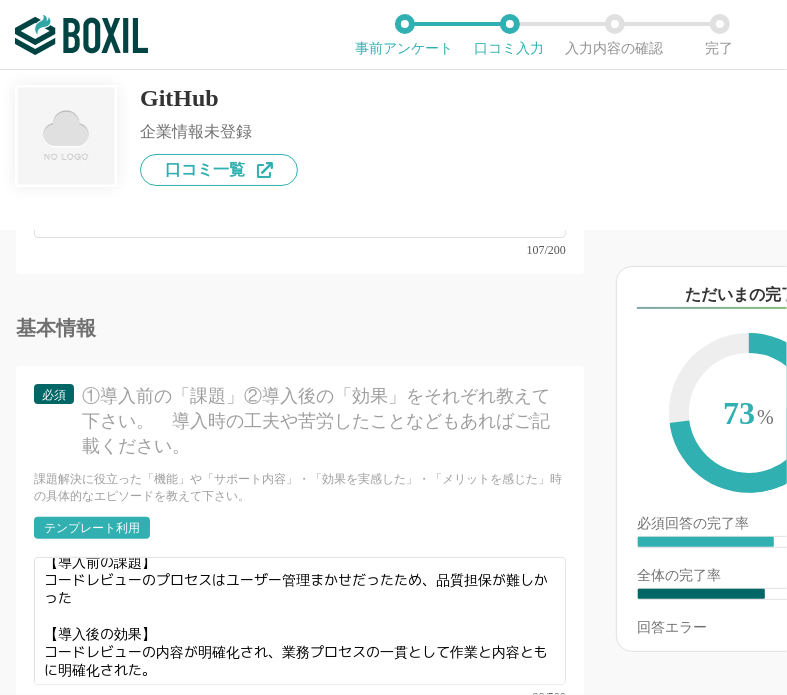 scroll, scrollTop: 2100, scrollLeft: 0, axis: vertical 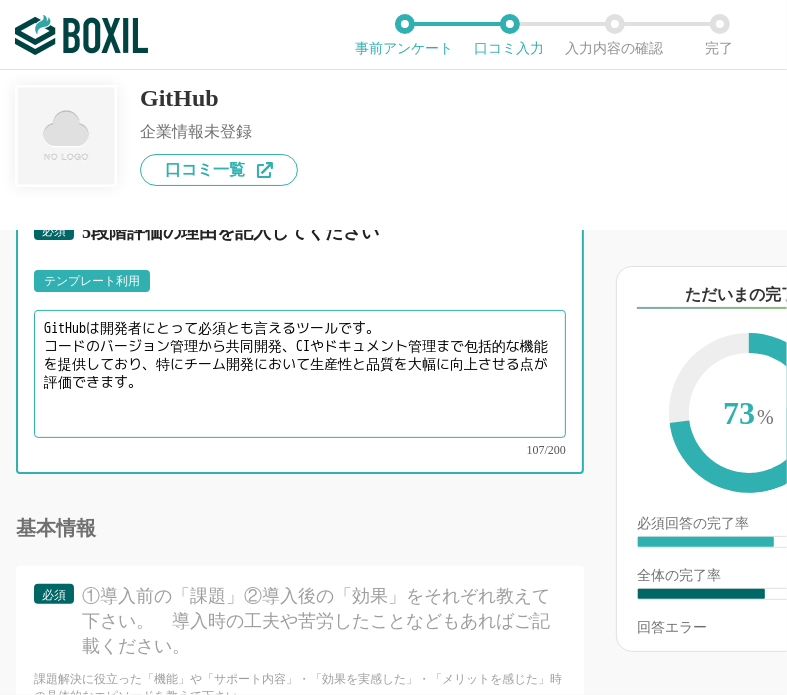 click on "GitHubは開発者にとって必須とも言えるツールです。
コードのバージョン管理から共同開発、CIやドキュメント管理まで包括的な機能を提供しており、特にチーム開発において生産性と品質を大幅に向上させる点が評価できます。" at bounding box center (300, 374) 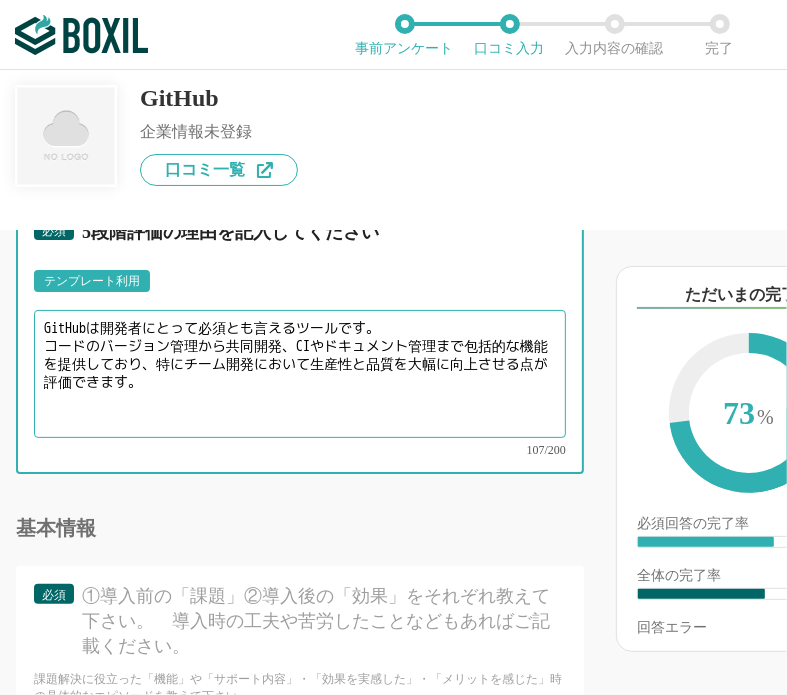 click on "GitHubは開発者にとって必須とも言えるツールです。
コードのバージョン管理から共同開発、CIやドキュメント管理まで包括的な機能を提供しており、特にチーム開発において生産性と品質を大幅に向上させる点が評価できます。" at bounding box center (300, 374) 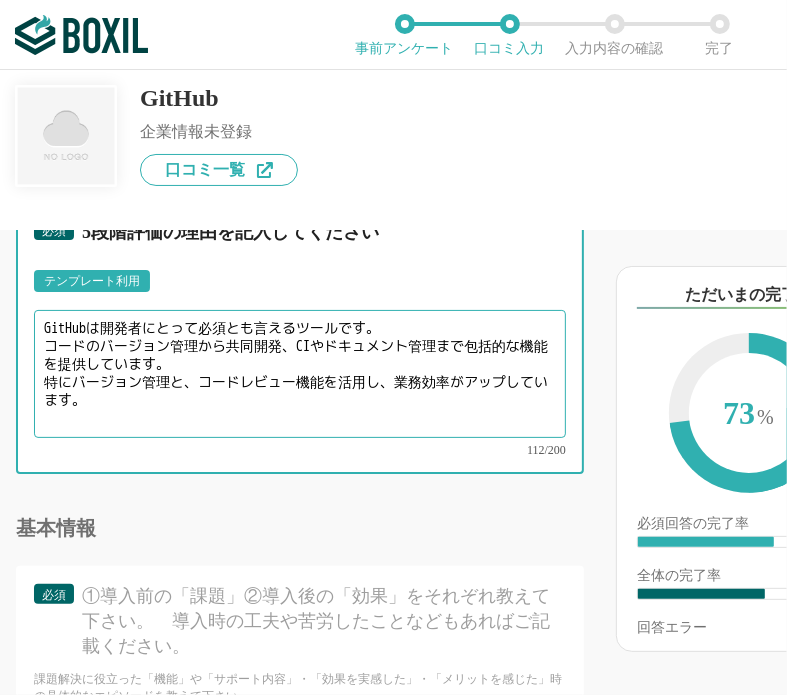 scroll, scrollTop: 2700, scrollLeft: 0, axis: vertical 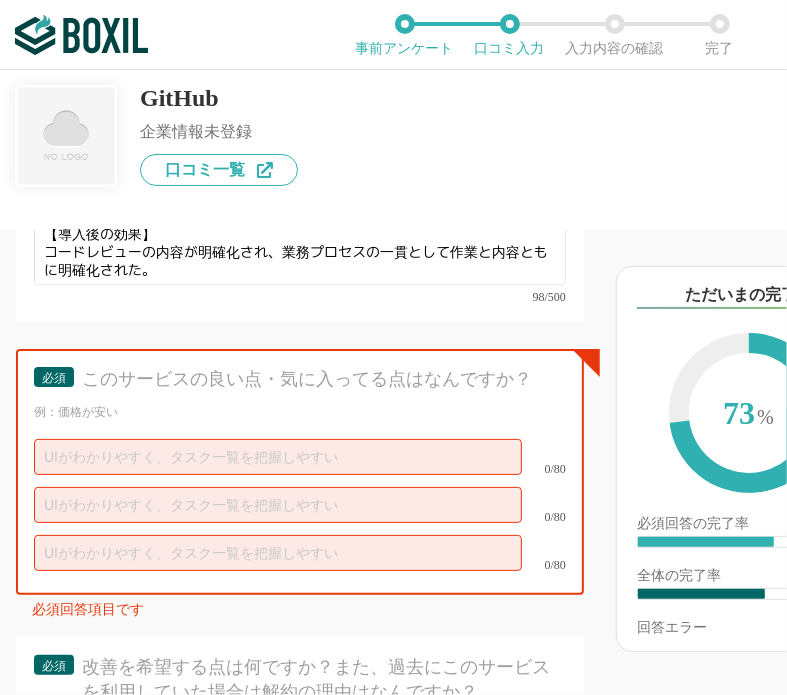type on "GitHubは開発者にとって必須とも言えるツールです。
コードのバージョン管理から共同開発、CIやドキュメント管理まで包括的な機能を提供しています。
特にバージョン管理と、コードレビュー機能を活用し、業務効率がアップしています。" 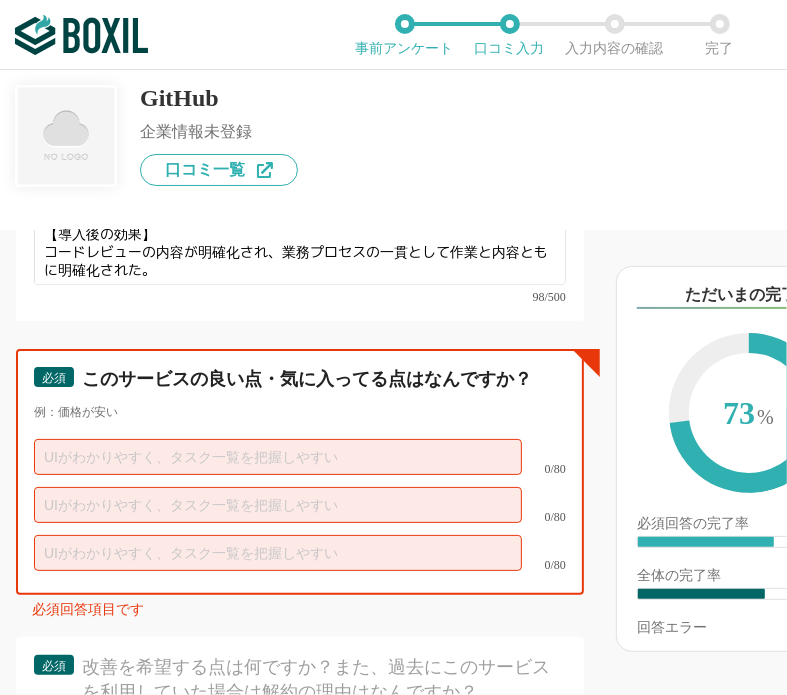 click at bounding box center [278, 457] 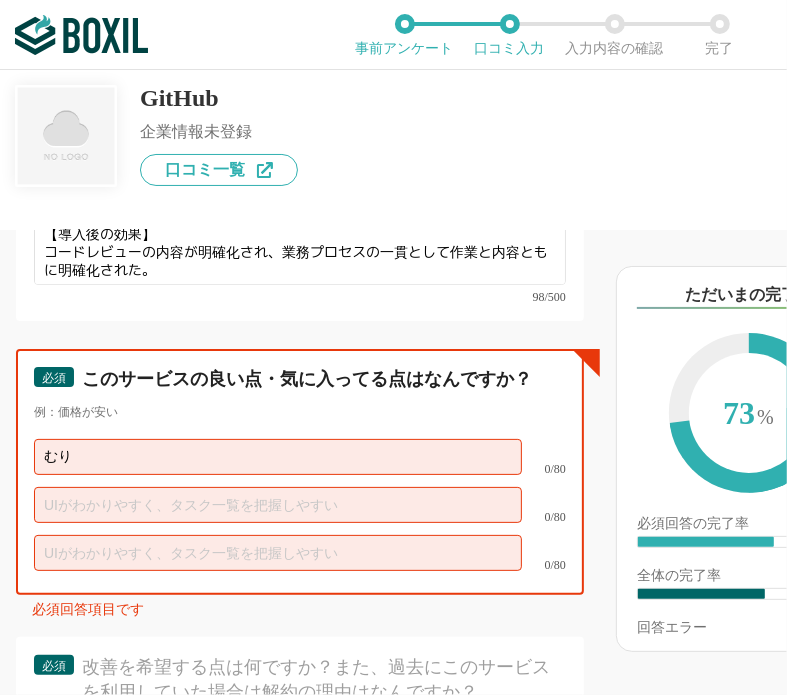 type on "む" 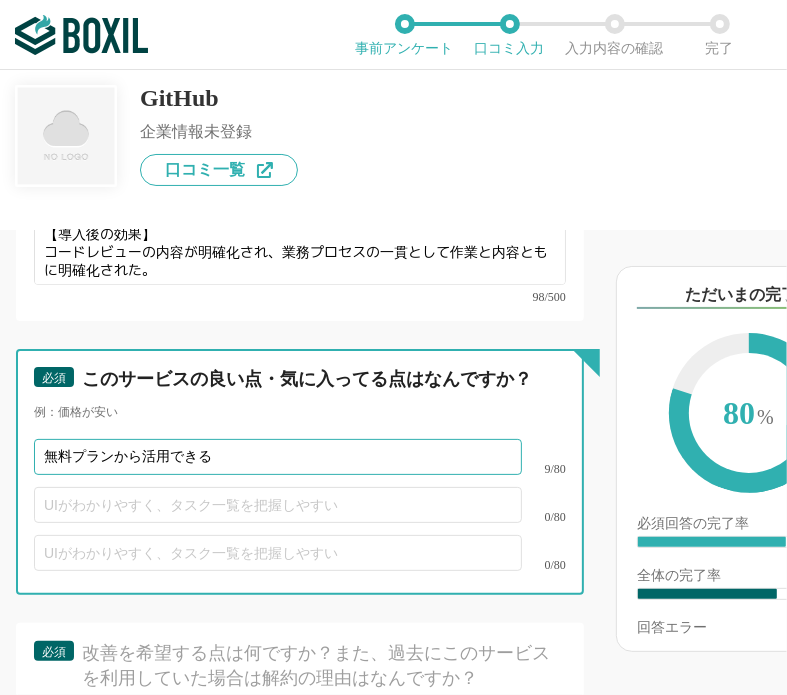 type on "無料プランから活用できる" 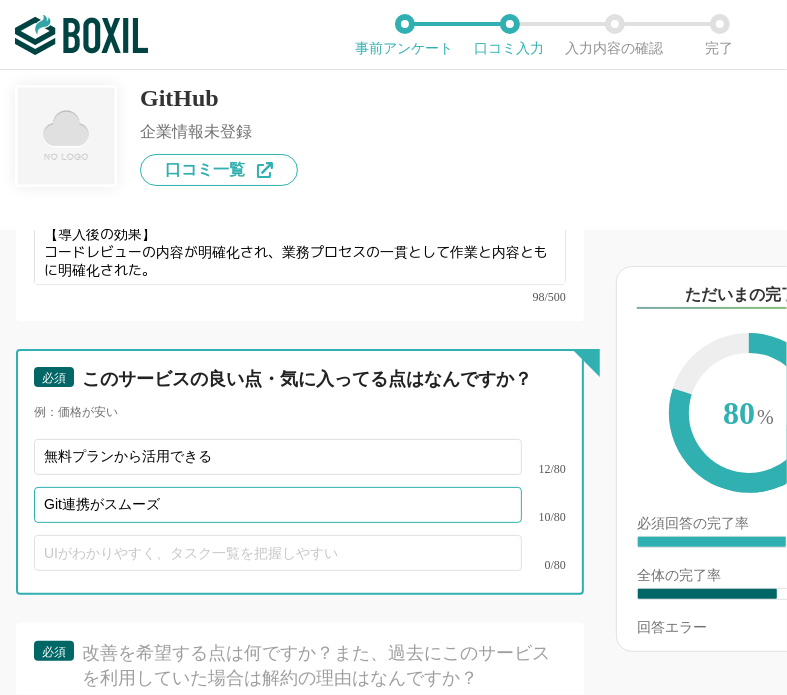 type on "Git連携がスムーズ" 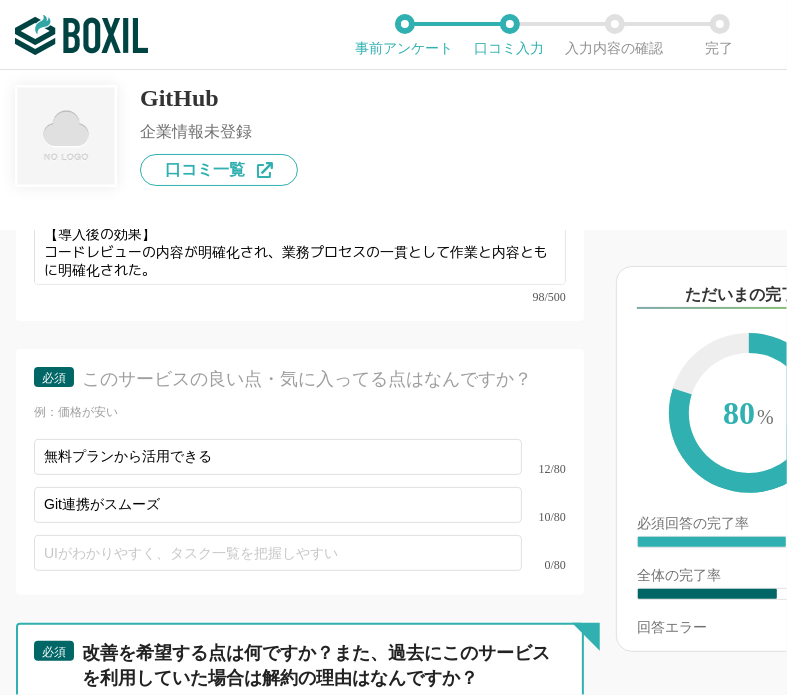 scroll, scrollTop: 2956, scrollLeft: 0, axis: vertical 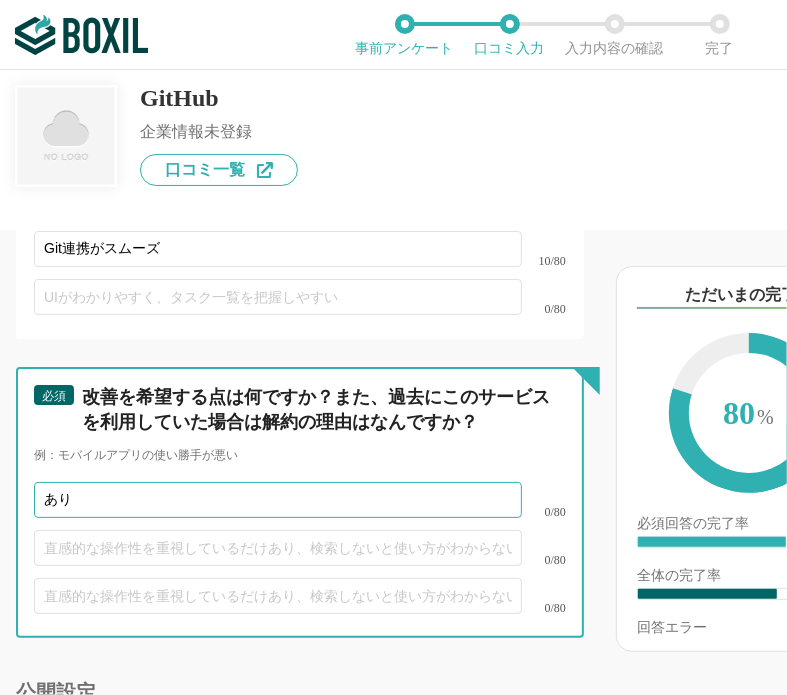 type on "あ" 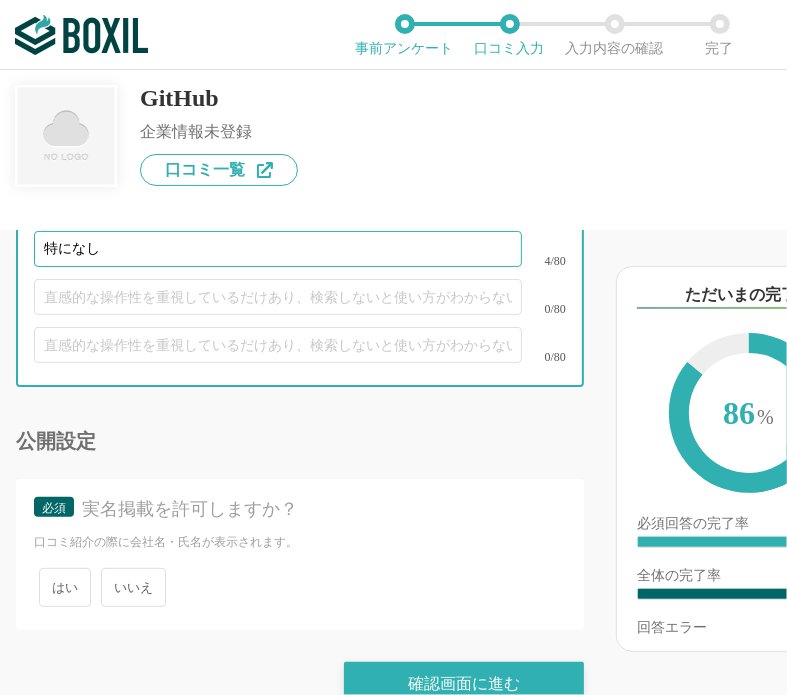 scroll, scrollTop: 3210, scrollLeft: 0, axis: vertical 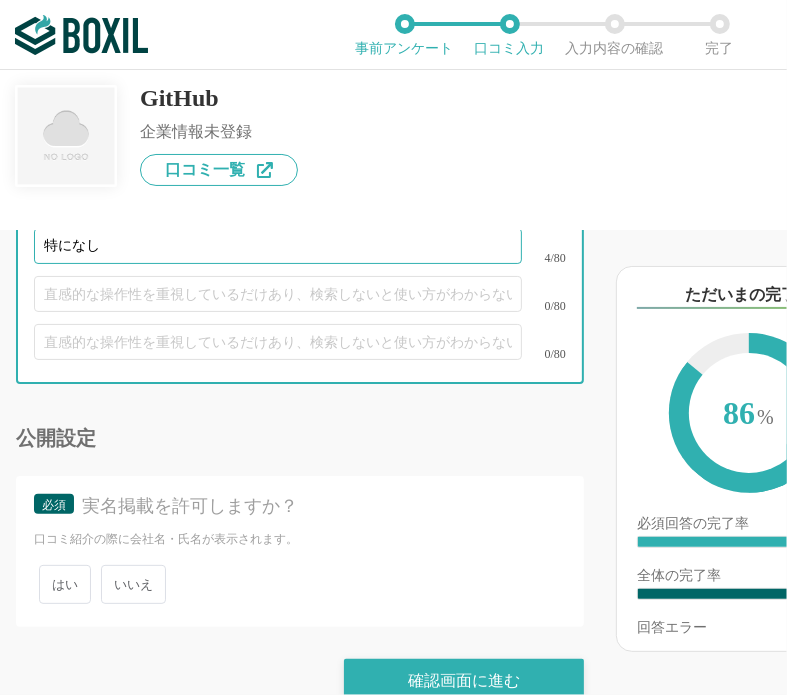 type on "特になし" 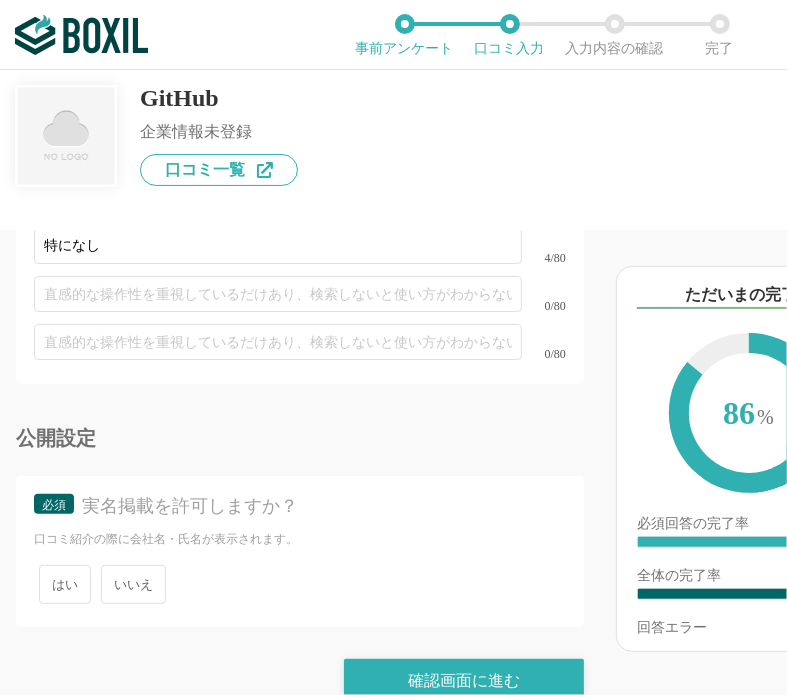 click on "いいえ" at bounding box center [133, 584] 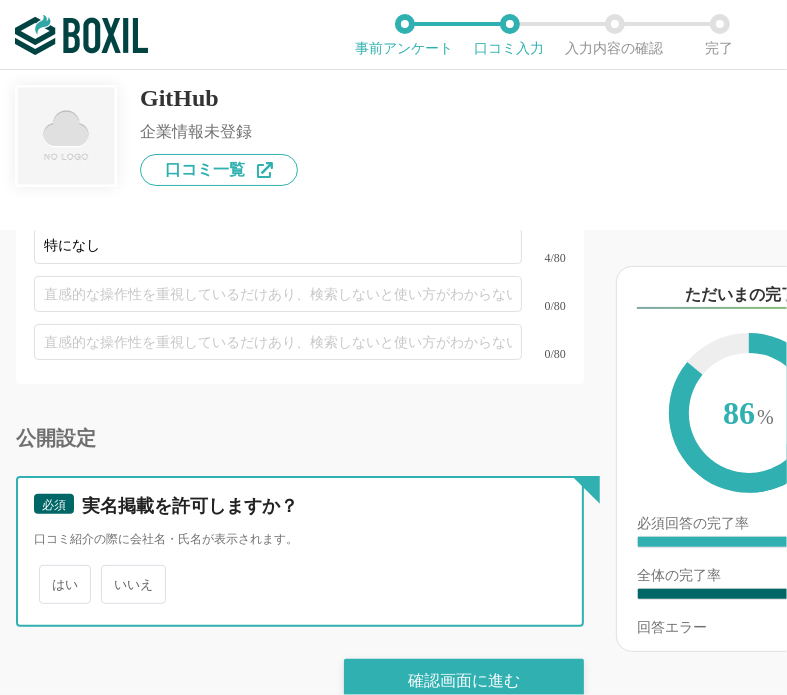 click on "いいえ" at bounding box center (112, 574) 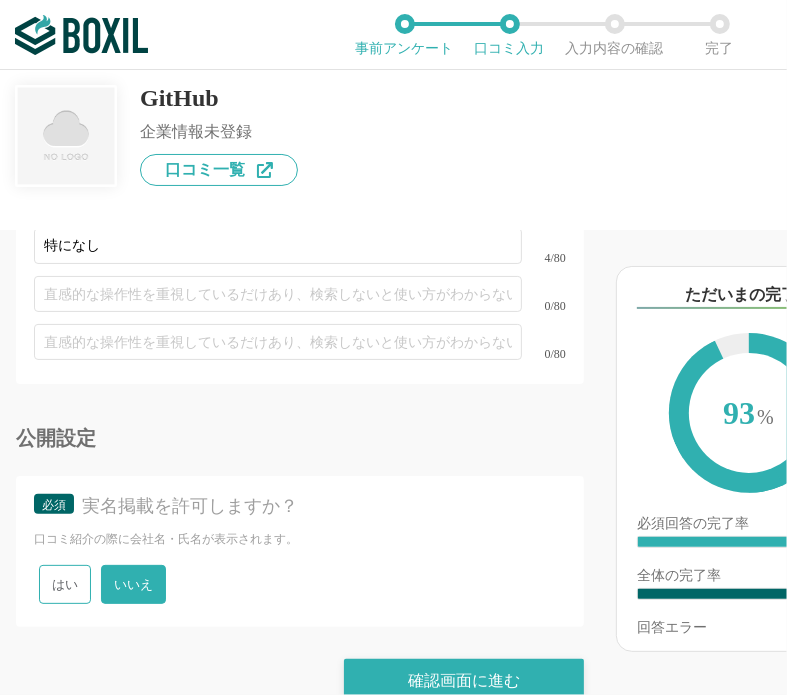 click on "他のサービス・ツールと連携していますか？ ※複数選択可 例：Slack、Salesforce 選択したサービス 未選択 必須 使いやすさ（５点満点） 直感的に操作できますか？ 1 2 3 4 5 わからない 必須 お役立ち度（５点満点） 組織への貢献度はいかがですか？ 1 2 3 4 5 わからない 必須 カスタマイズ性（５点満点） さまざまな要件に柔軟に対応できるサービスですか？ 1 2 3 4 5 わからない 必須 機能満足度（５点満点） 導入目的に見合った機能を備えていますか？ 1 2 3 4 5 わからない 必須 サービスの安定性（５点満点） サービスの提供は常に安定が保たれていますか？メンテナンスの頻度やタイミングは適切と感じますか？ 1 2 3 4 5 わからない 必須 使用環境（OS） このサービスを利用しているOSをすべて選択してください Mac Windows iOS Android その他 必須 Chrome Internet Explorer 1 2" at bounding box center [300, -1139] 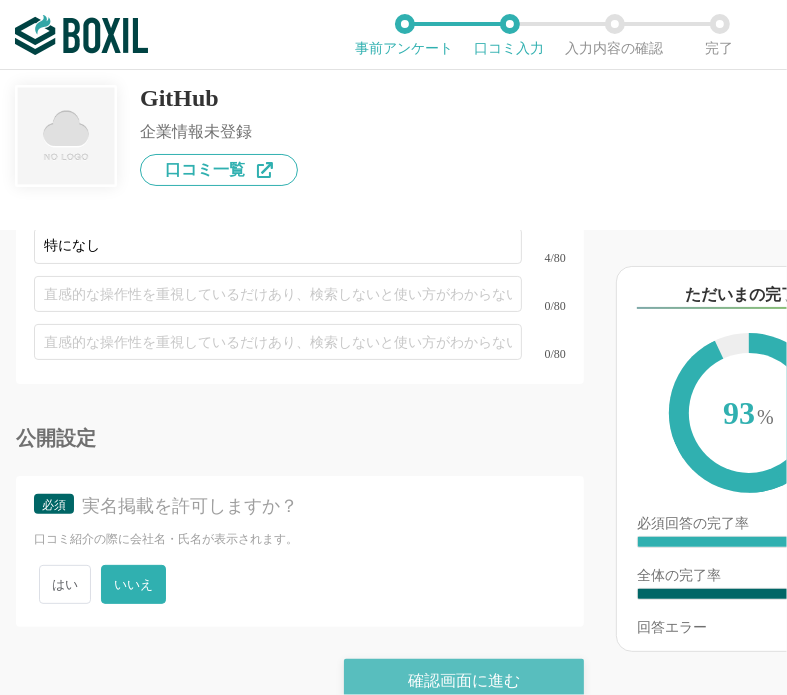 click on "確認画面に進む" at bounding box center [464, 681] 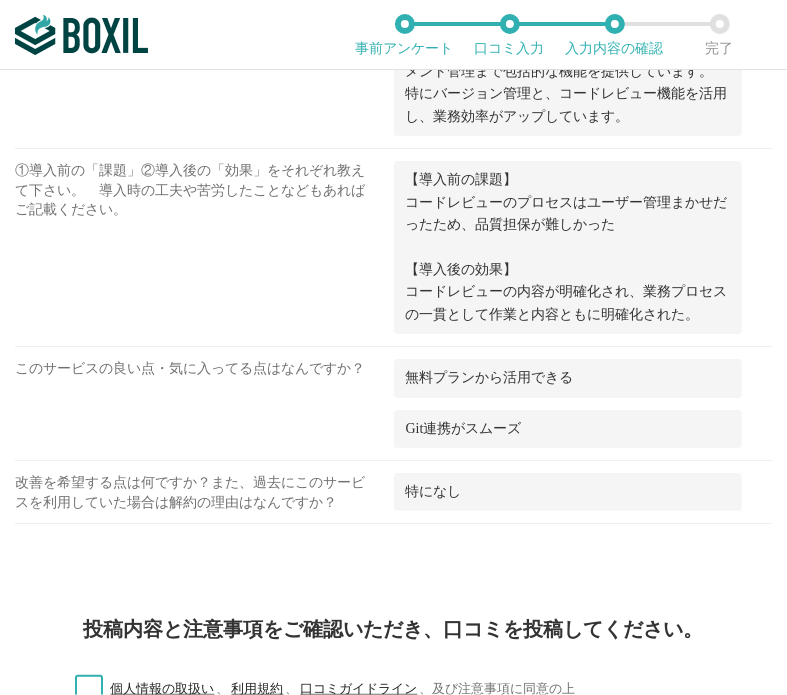 scroll, scrollTop: 1624, scrollLeft: 0, axis: vertical 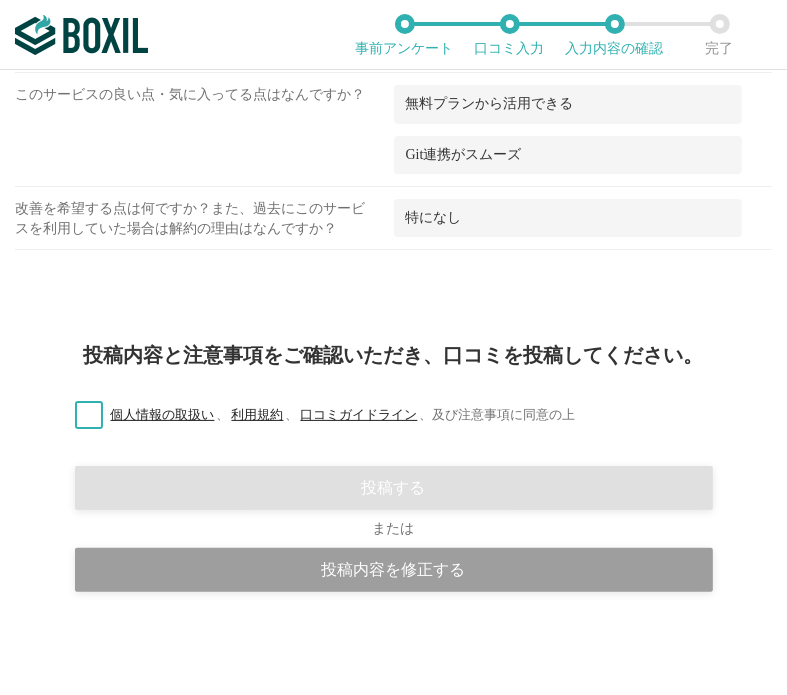 click on "個人情報の取扱い 、 利用規約 、 口コミガイドライン 、 及び注意事項に同意の上" at bounding box center (317, 415) 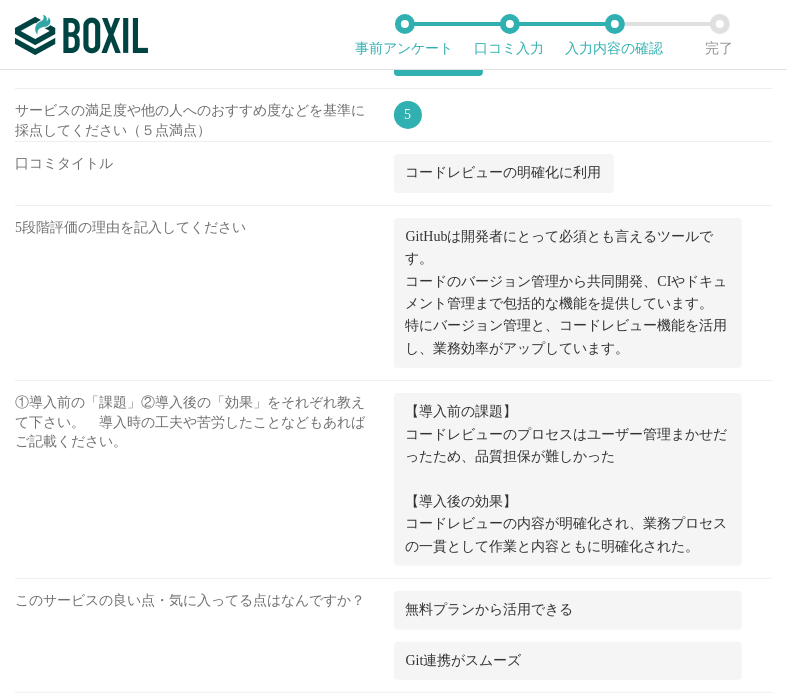 scroll, scrollTop: 1624, scrollLeft: 0, axis: vertical 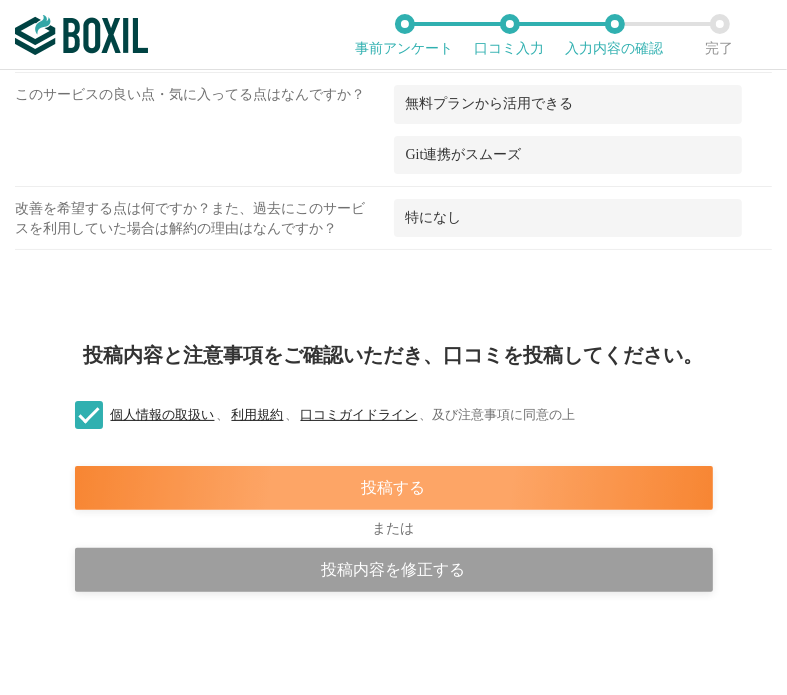 click on "投稿する" at bounding box center (394, 488) 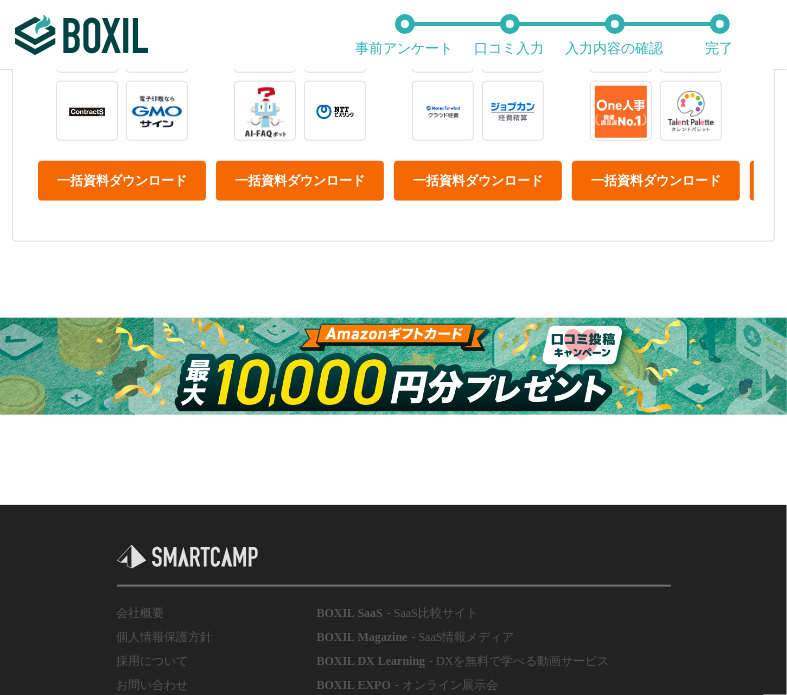 scroll, scrollTop: 693, scrollLeft: 0, axis: vertical 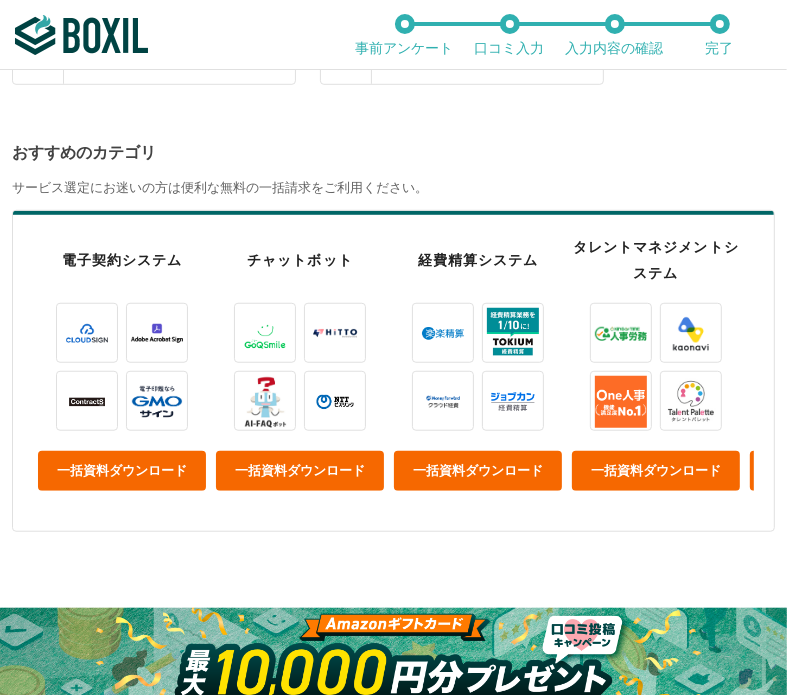 click on "おすすめのカテゴリ サービス選定にお迷いの方は便利な無料の一括請求をご利用ください。 電子契約システム 一括資料ダウンロード チャットボット 一括資料ダウンロード 経費精算システム 一括資料ダウンロード タレントマネジメントシステム 一括資料ダウンロード 勤怠管理システム 一括資料ダウンロード" at bounding box center (393, 376) 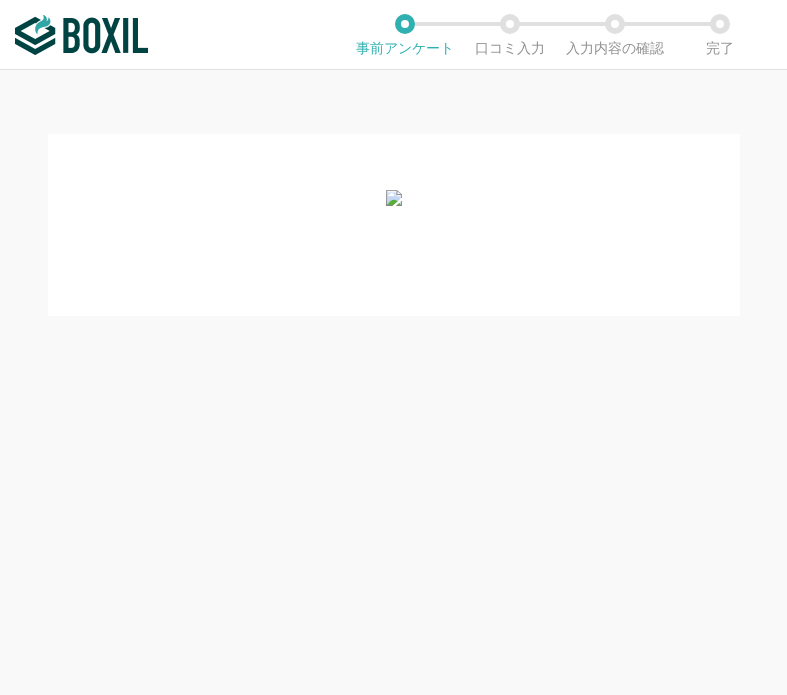 scroll, scrollTop: 0, scrollLeft: 0, axis: both 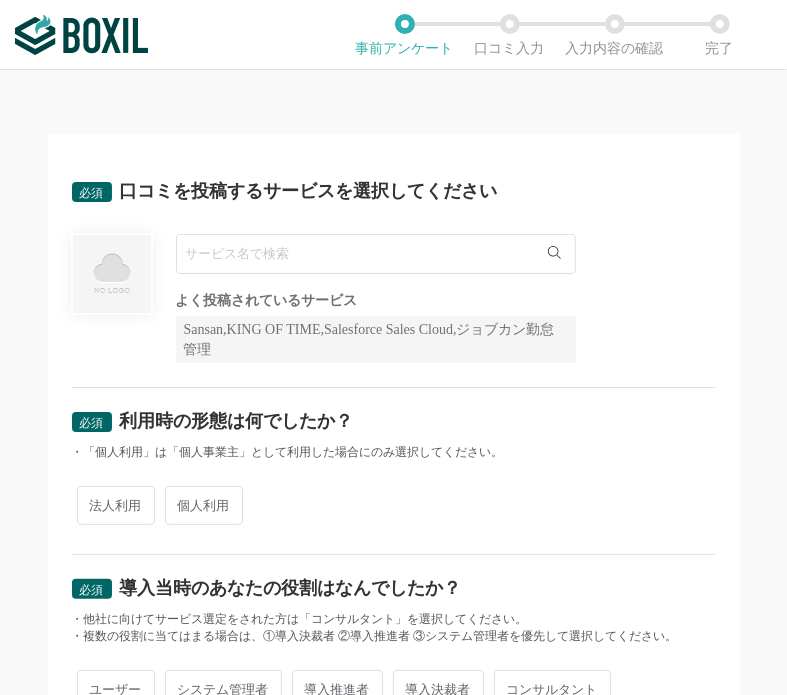 click at bounding box center [376, 254] 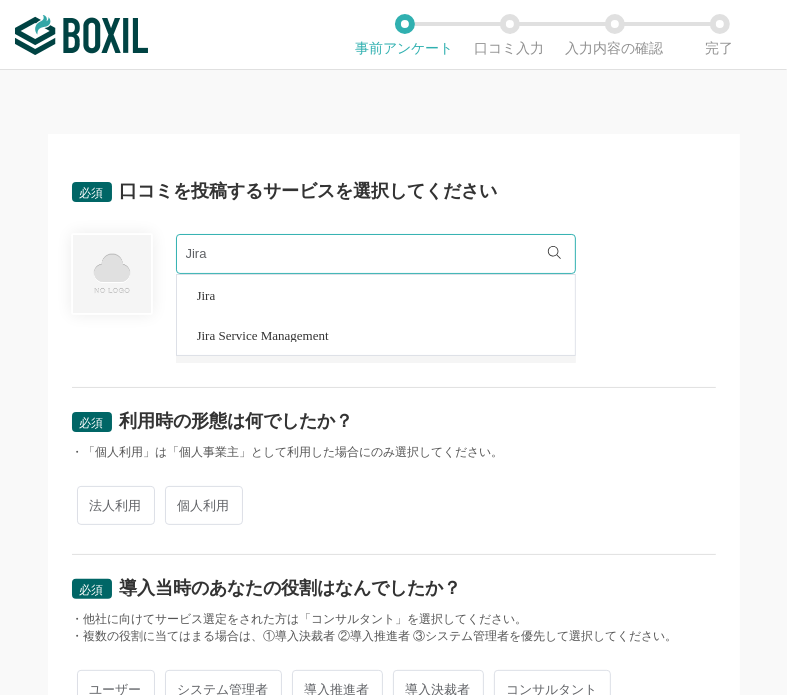 type on "Jira" 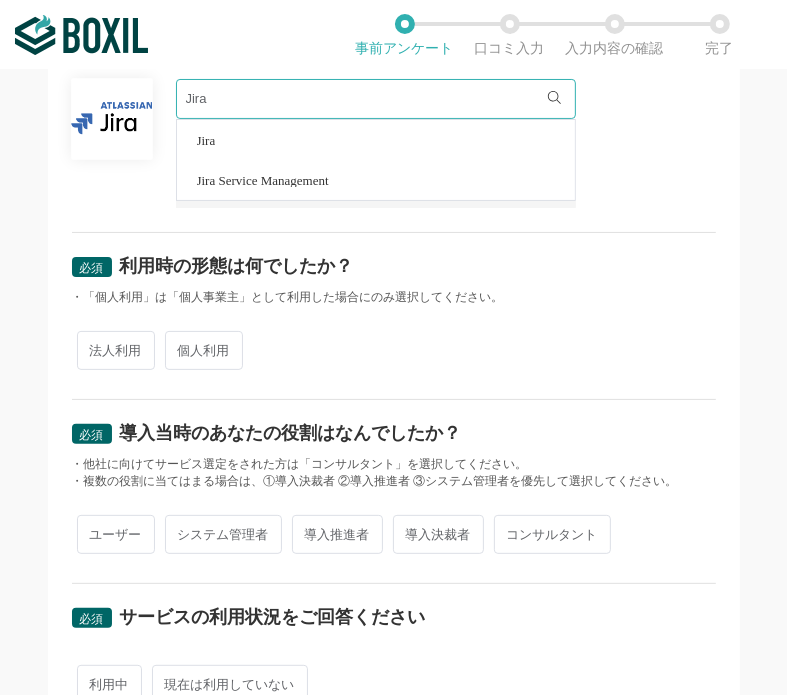 scroll, scrollTop: 200, scrollLeft: 0, axis: vertical 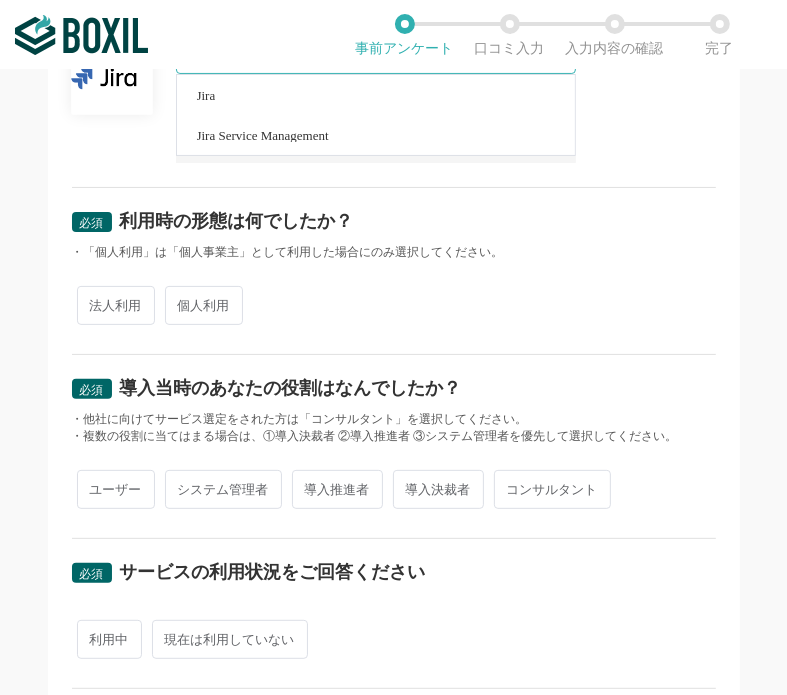 click on "法人利用" at bounding box center [116, 305] 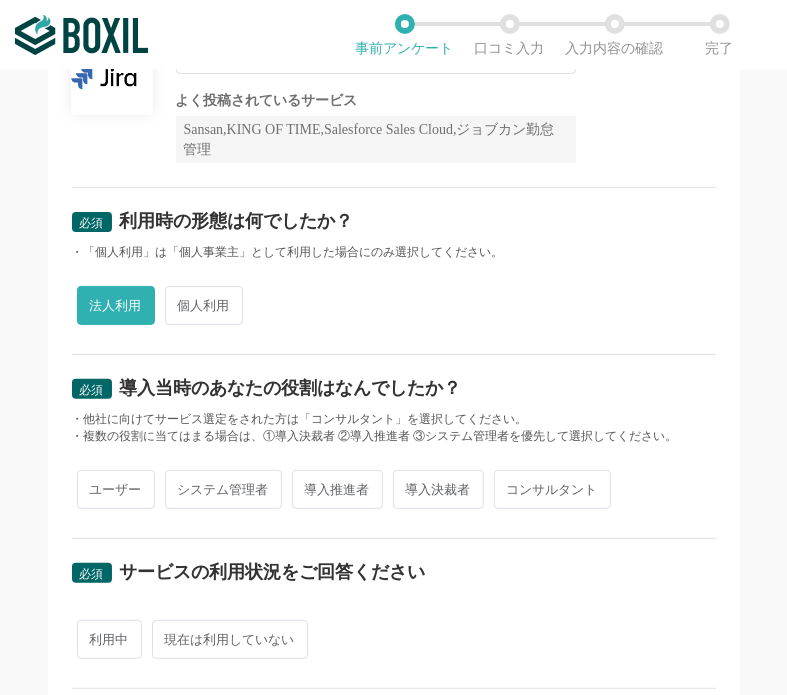drag, startPoint x: 124, startPoint y: 454, endPoint x: 124, endPoint y: 487, distance: 33 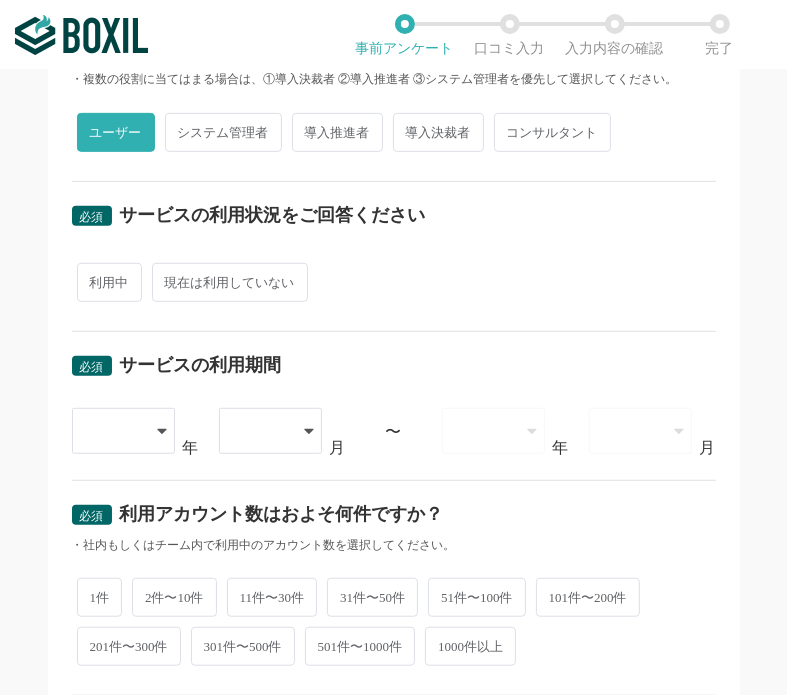 scroll, scrollTop: 600, scrollLeft: 0, axis: vertical 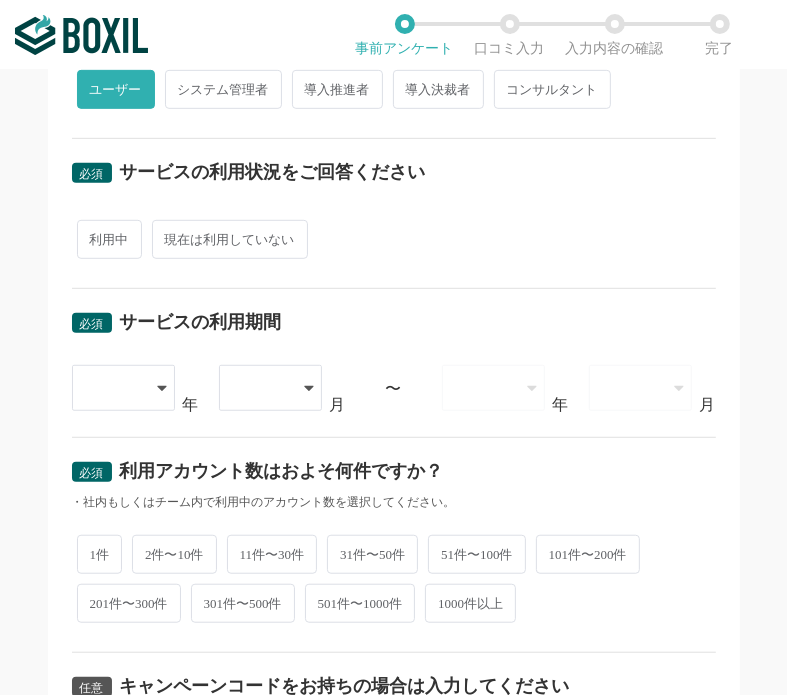 click on "利用中" at bounding box center [109, 239] 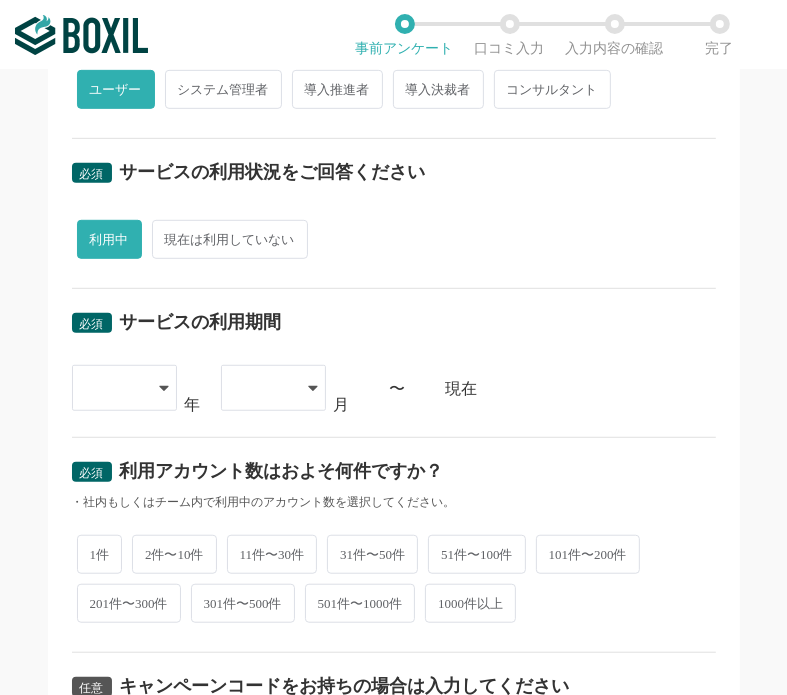 click at bounding box center [124, 388] 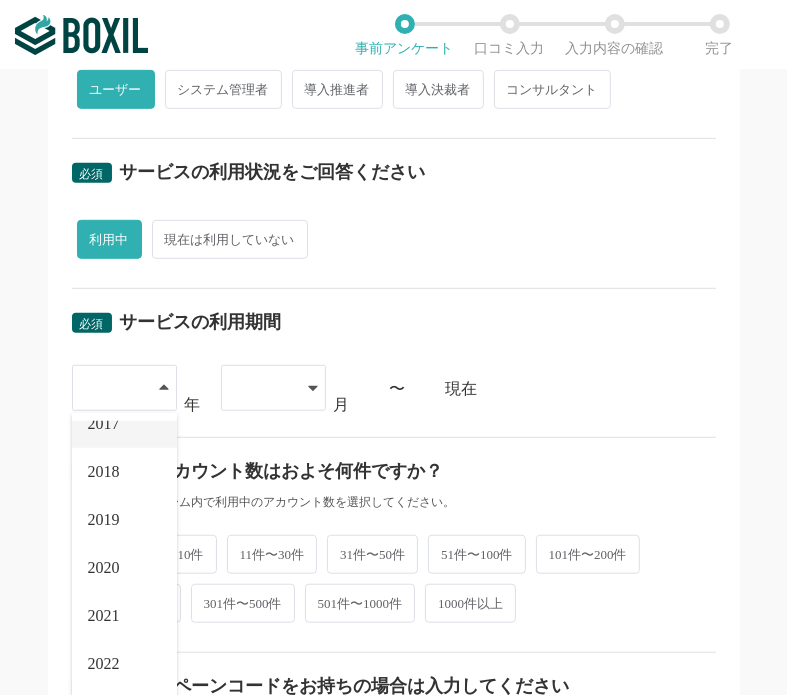 scroll, scrollTop: 228, scrollLeft: 0, axis: vertical 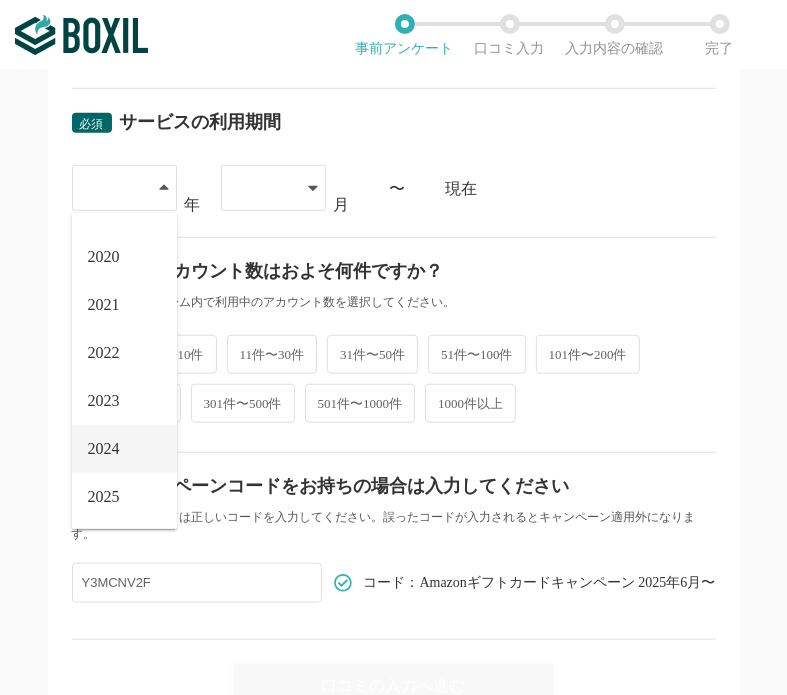 click on "2024" at bounding box center (124, 449) 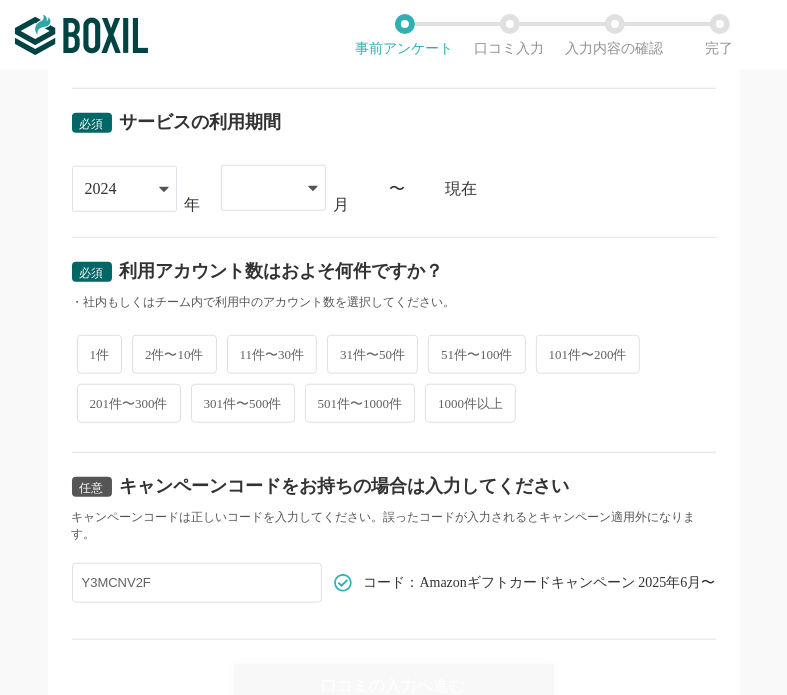 click at bounding box center [263, 188] 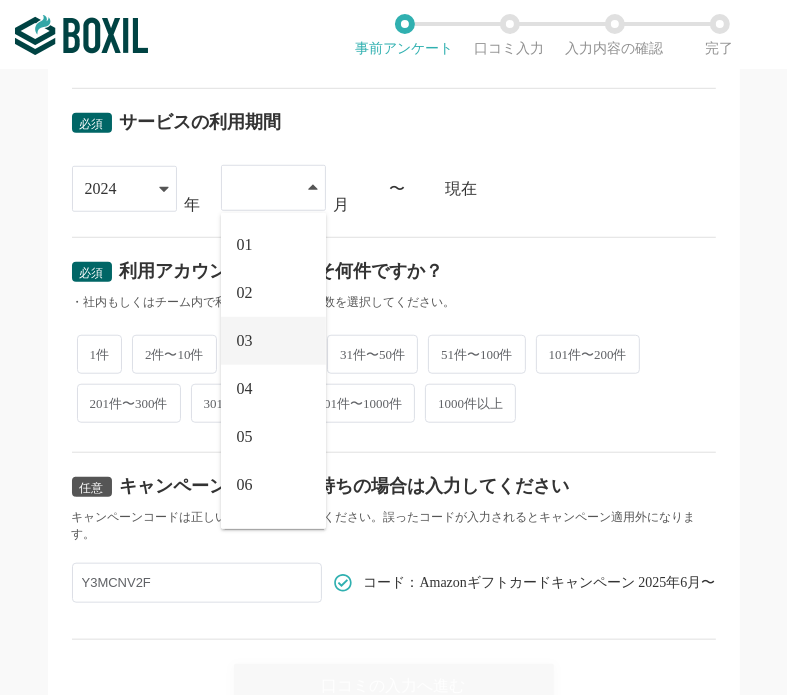click on "03" at bounding box center [273, 341] 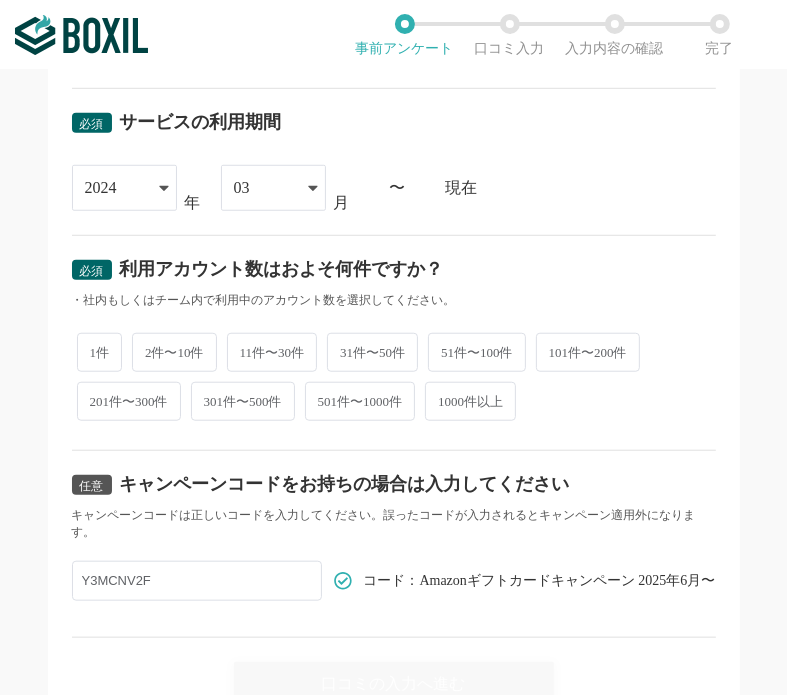 click on "11件〜30件" at bounding box center [272, 352] 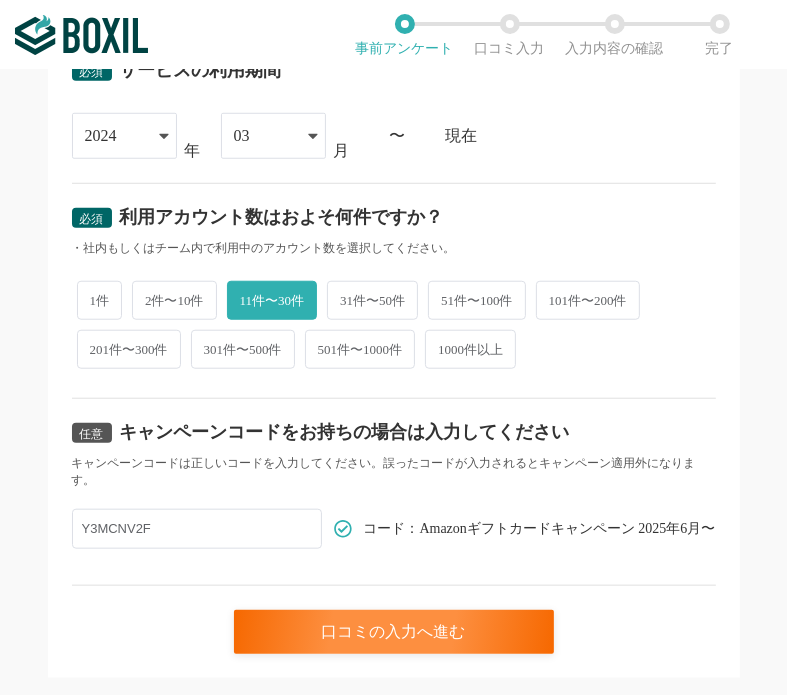 scroll, scrollTop: 894, scrollLeft: 0, axis: vertical 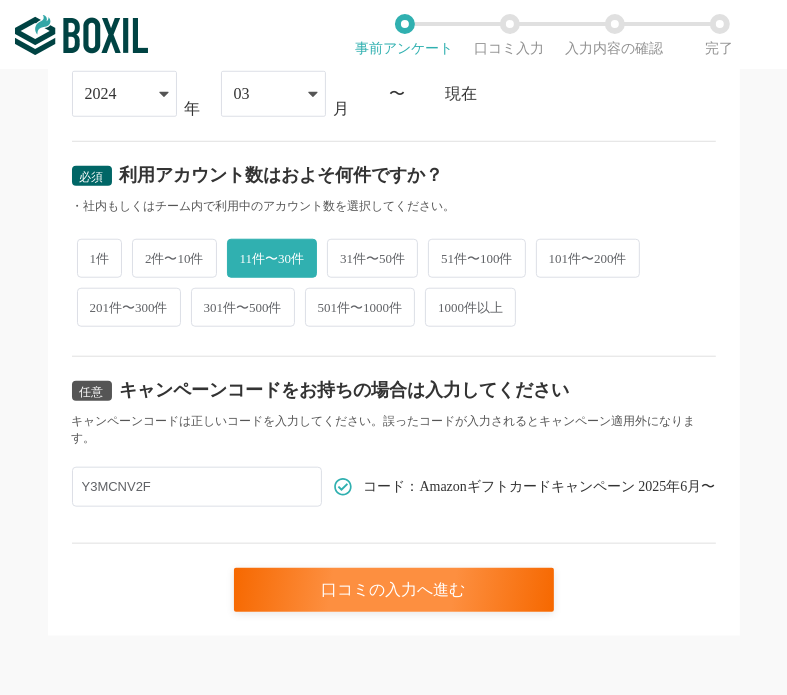 click on "2件〜10件" at bounding box center [174, 258] 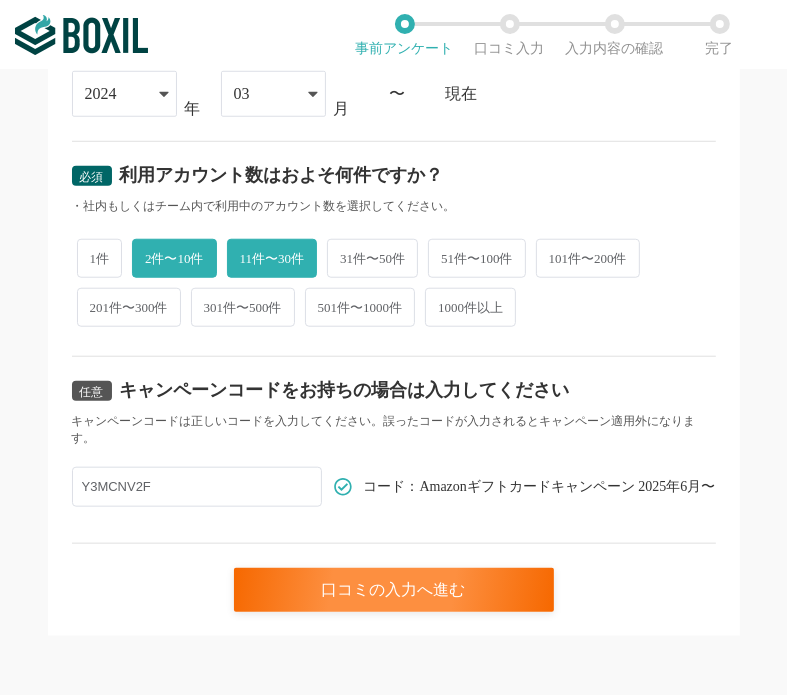 radio on "false" 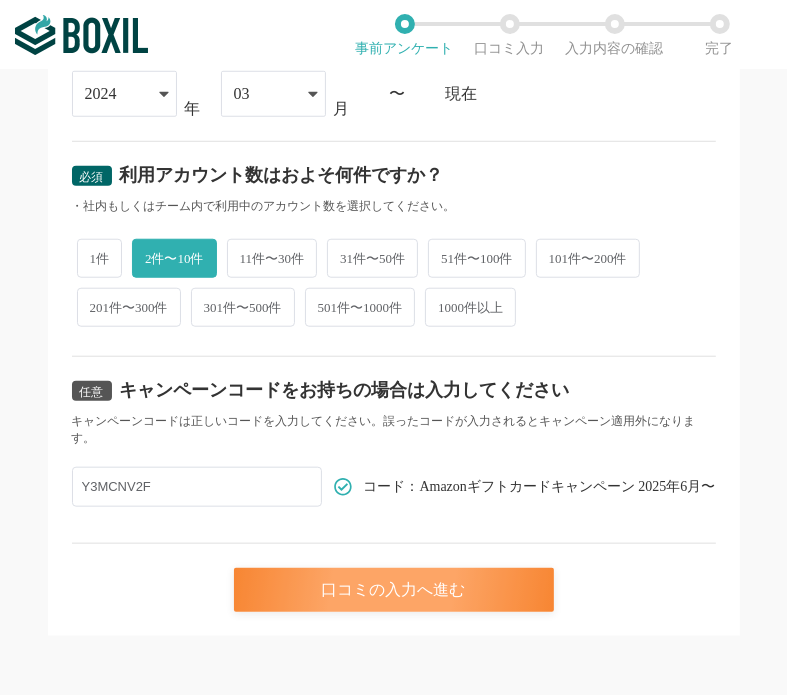 click on "口コミの入力へ進む" at bounding box center (394, 590) 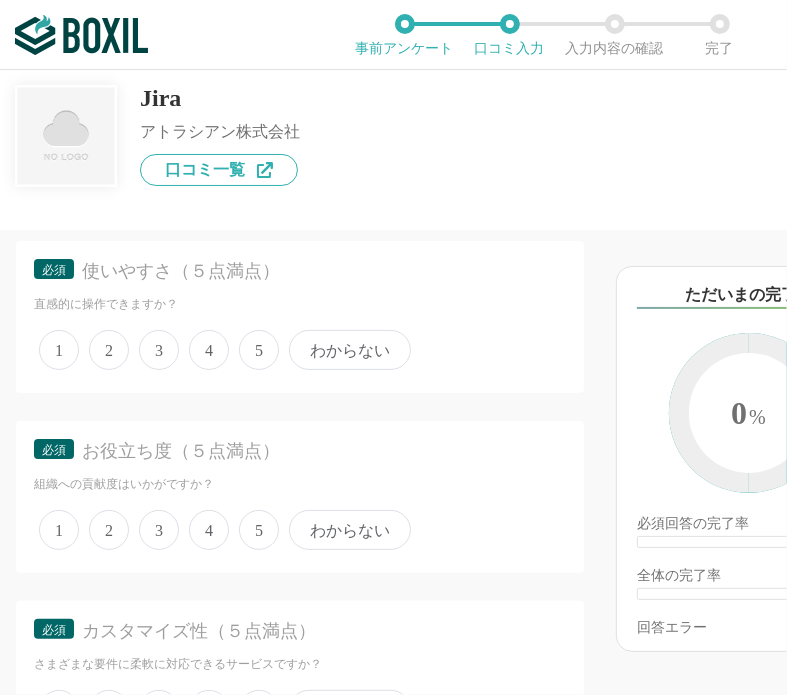 scroll, scrollTop: 300, scrollLeft: 0, axis: vertical 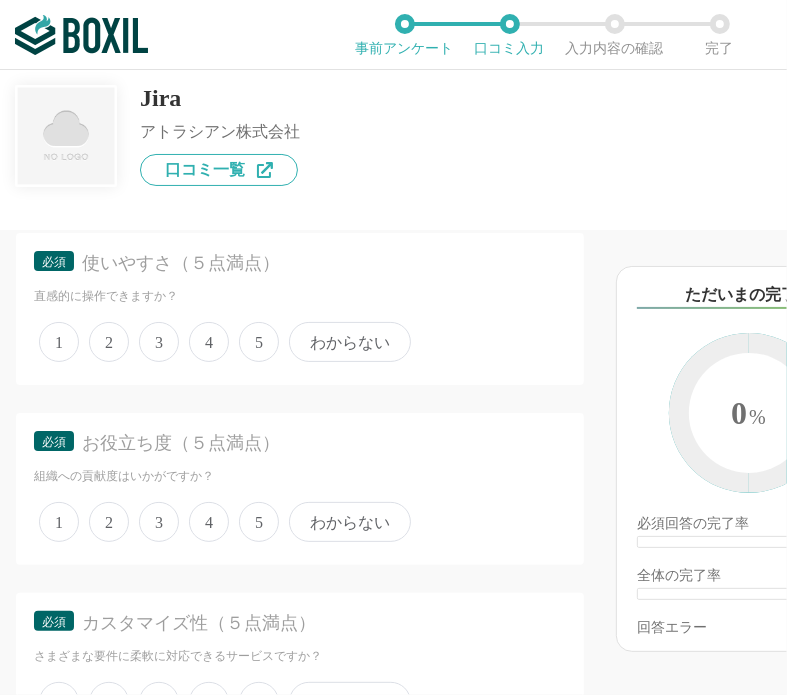 click on "1 2 3 4 5 わからない" at bounding box center [300, 342] 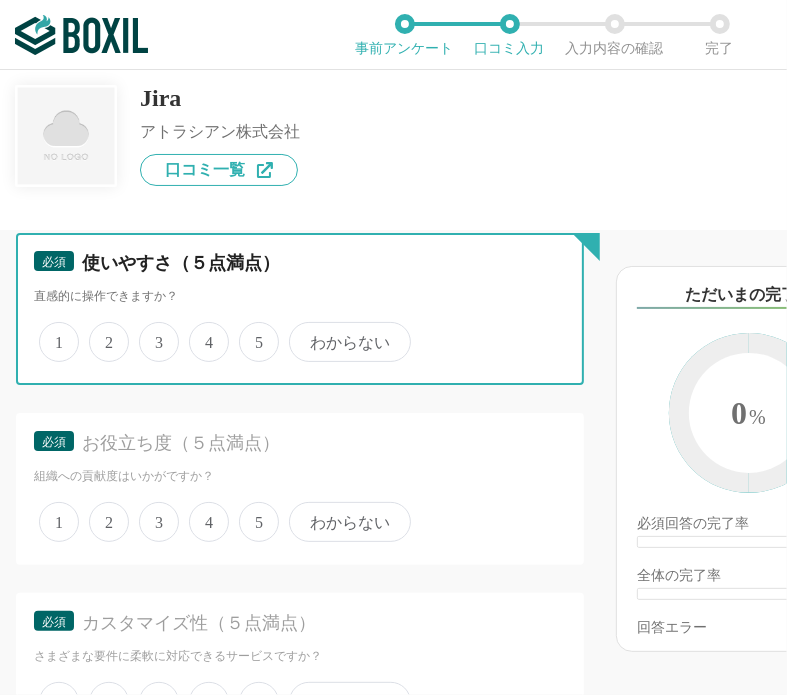 click on "5" at bounding box center (250, 331) 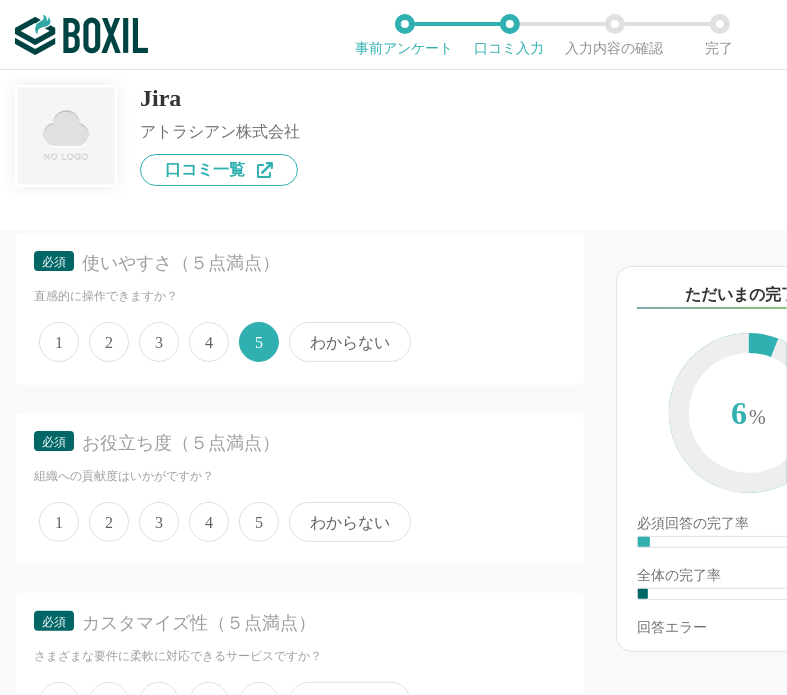 click on "4" at bounding box center (209, 522) 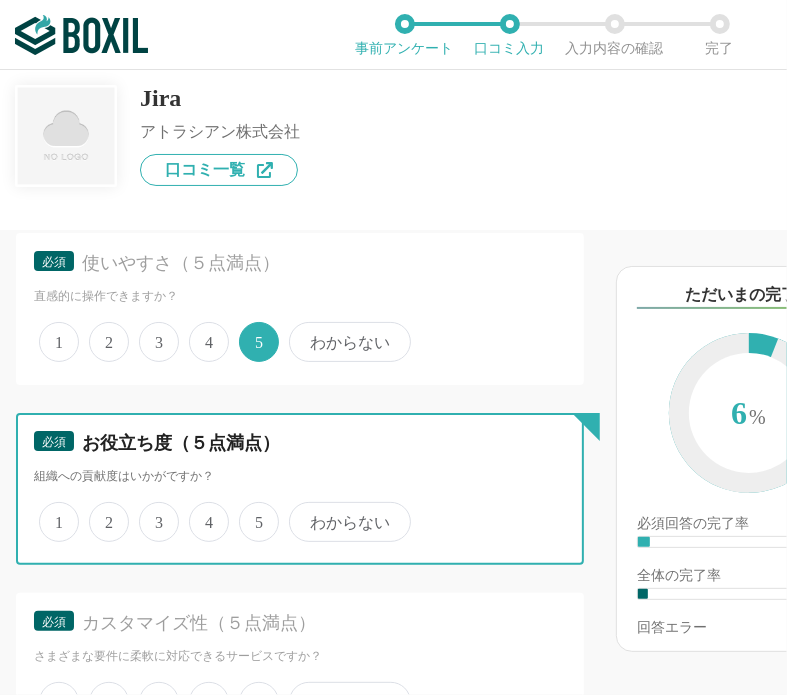 click on "4" at bounding box center (200, 511) 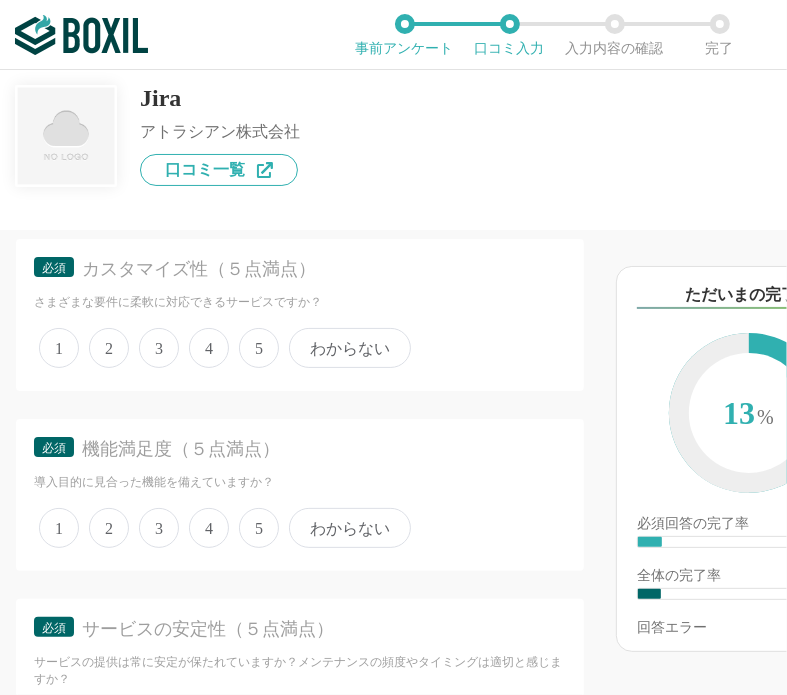 scroll, scrollTop: 700, scrollLeft: 0, axis: vertical 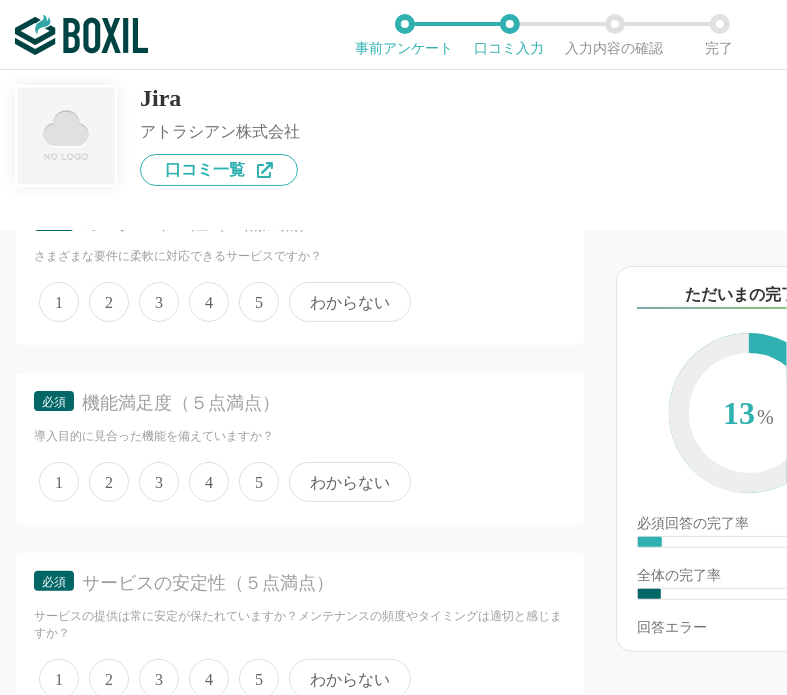 click on "4" at bounding box center [209, 302] 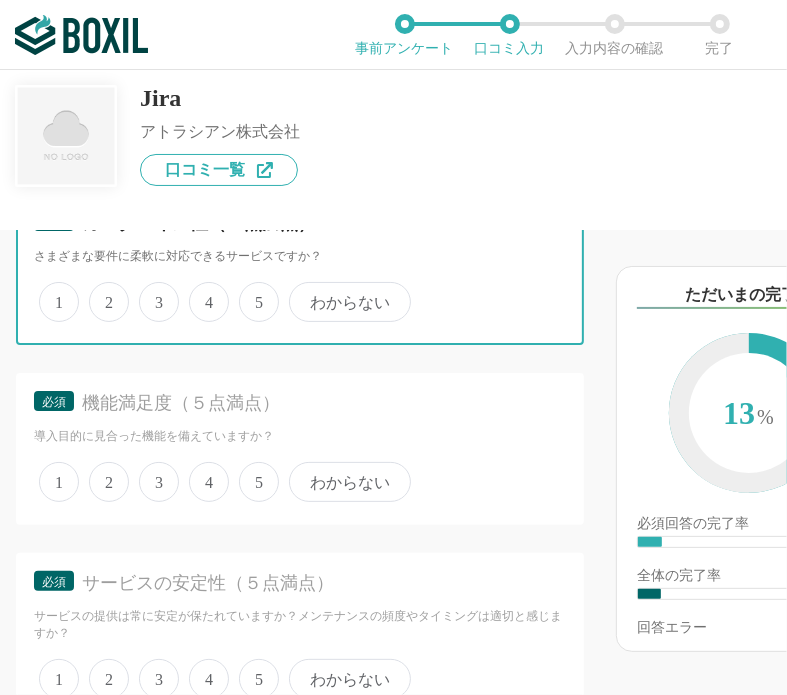 click on "4" at bounding box center [200, 291] 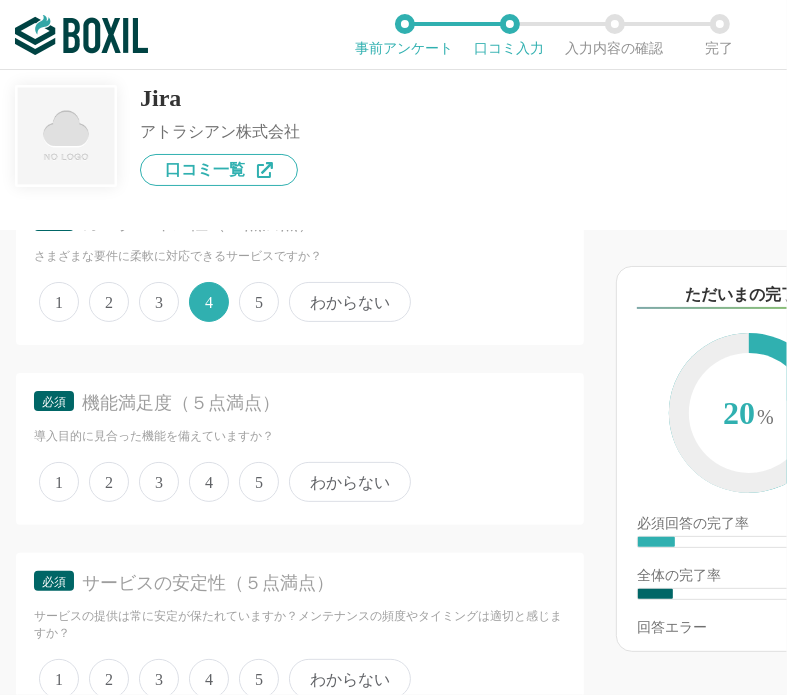 click on "5" at bounding box center [259, 482] 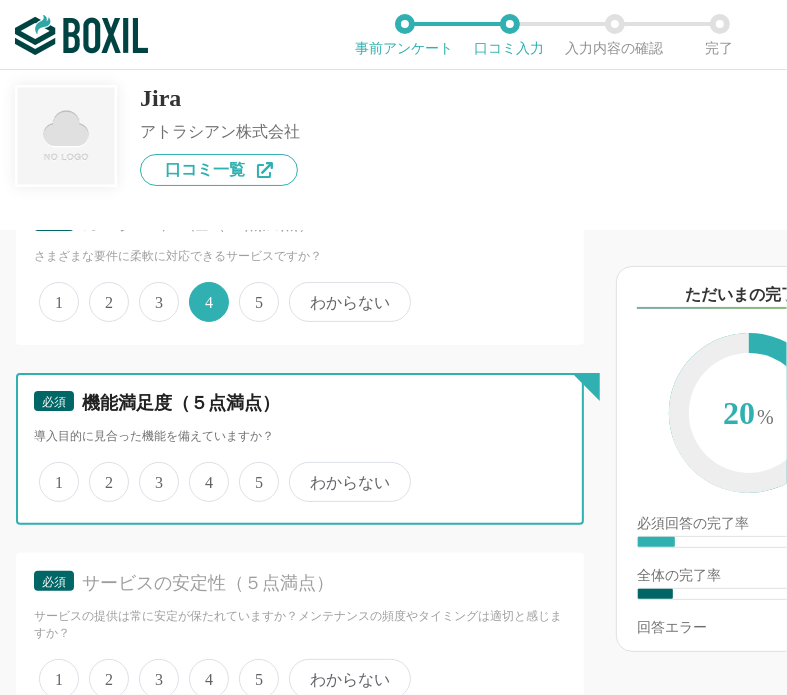 click on "5" at bounding box center (250, 471) 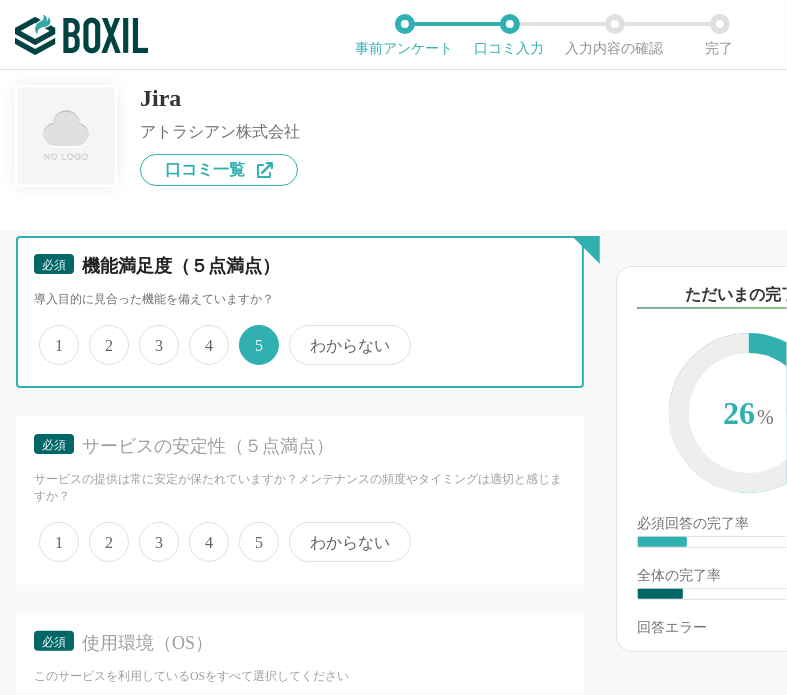scroll, scrollTop: 1000, scrollLeft: 0, axis: vertical 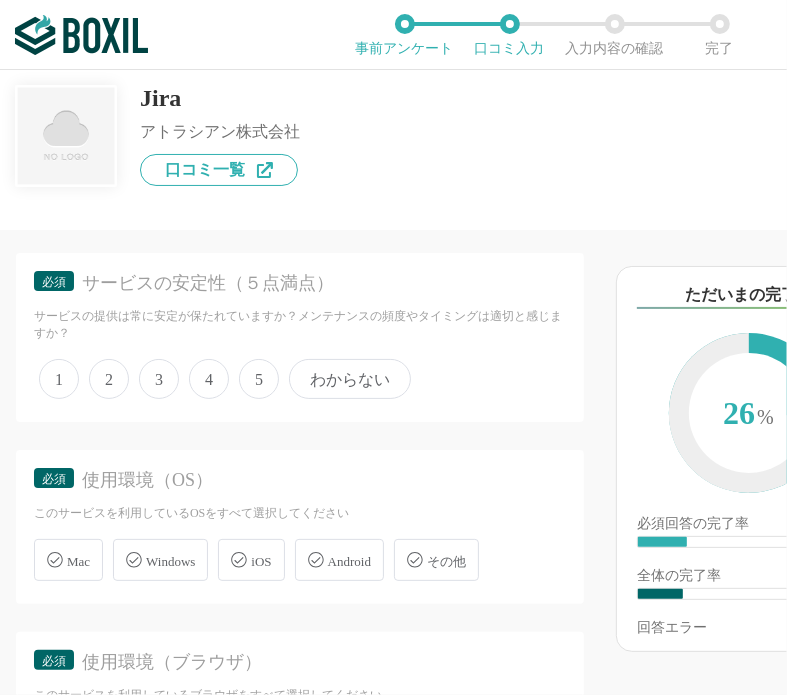 click on "4" at bounding box center [209, 379] 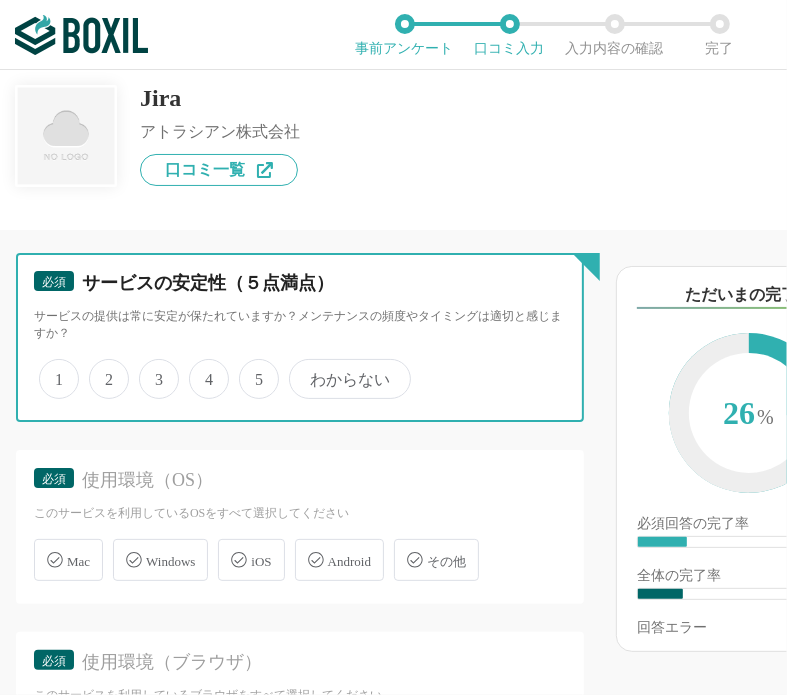 click on "4" at bounding box center (200, 368) 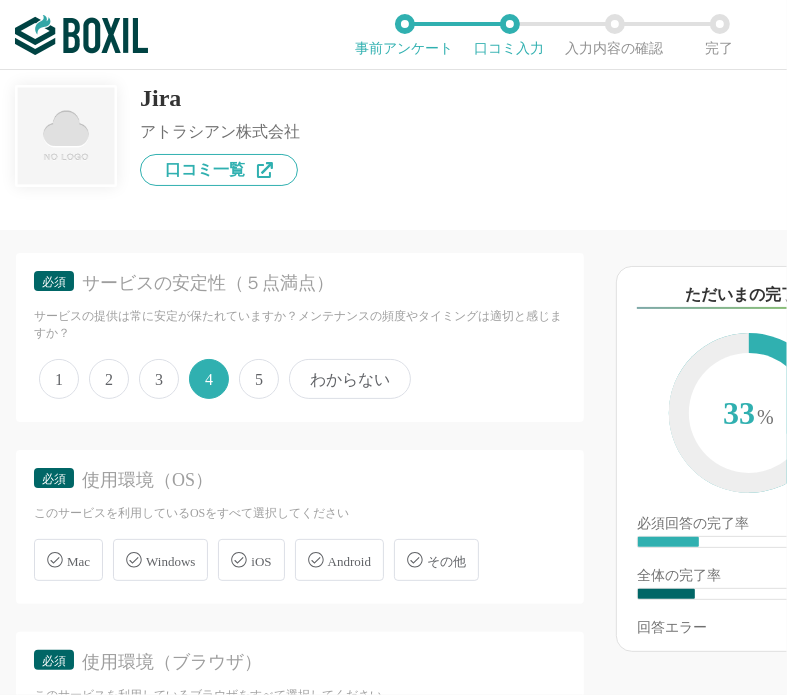 click on "Windows" at bounding box center [160, 560] 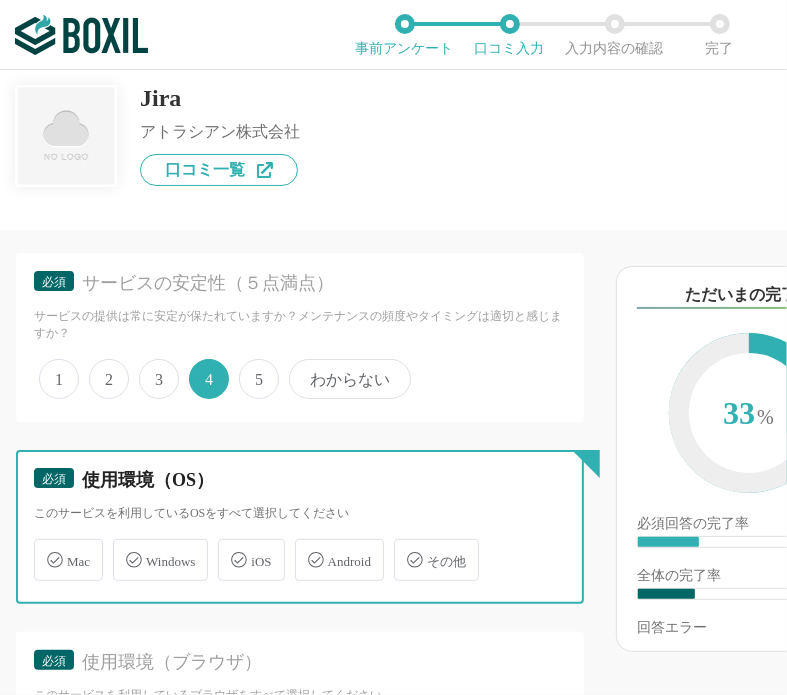 click on "Windows" at bounding box center (123, 548) 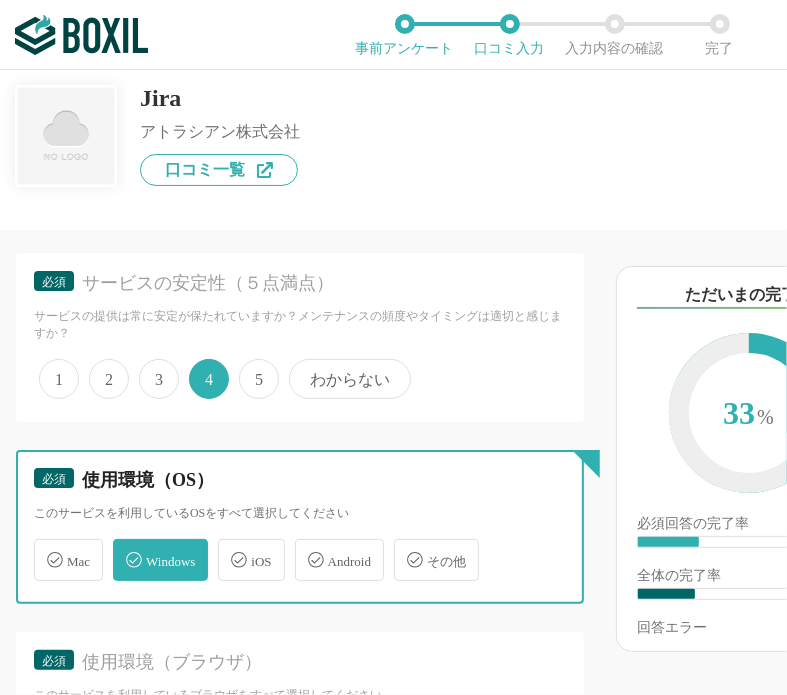 checkbox on "true" 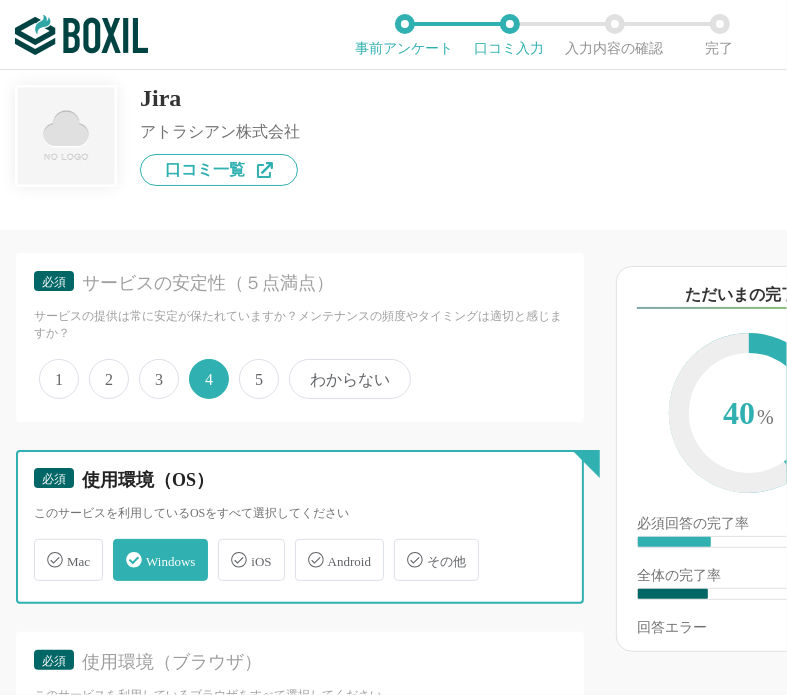 scroll, scrollTop: 1200, scrollLeft: 0, axis: vertical 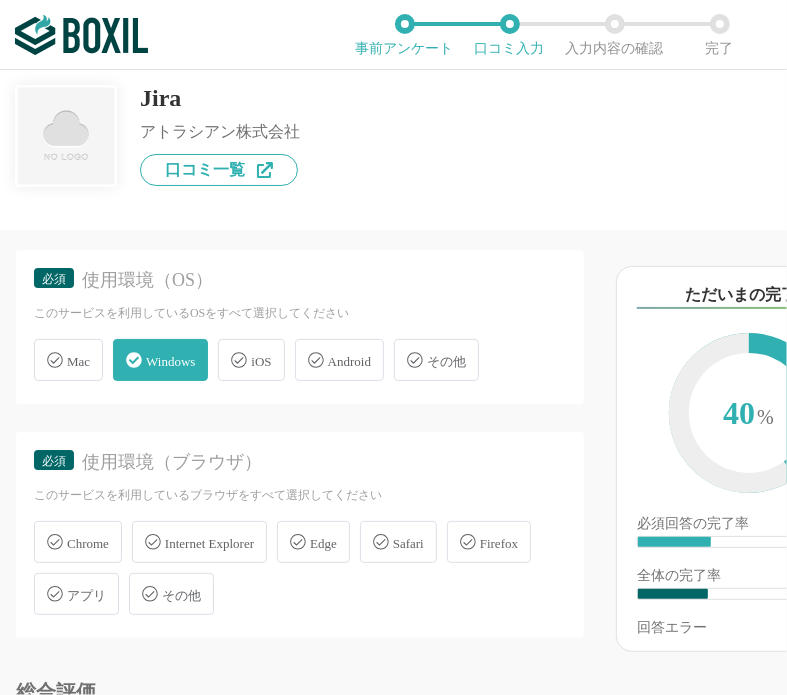 click on "Chrome Internet Explorer Edge Safari Firefox アプリ その他" at bounding box center (300, 568) 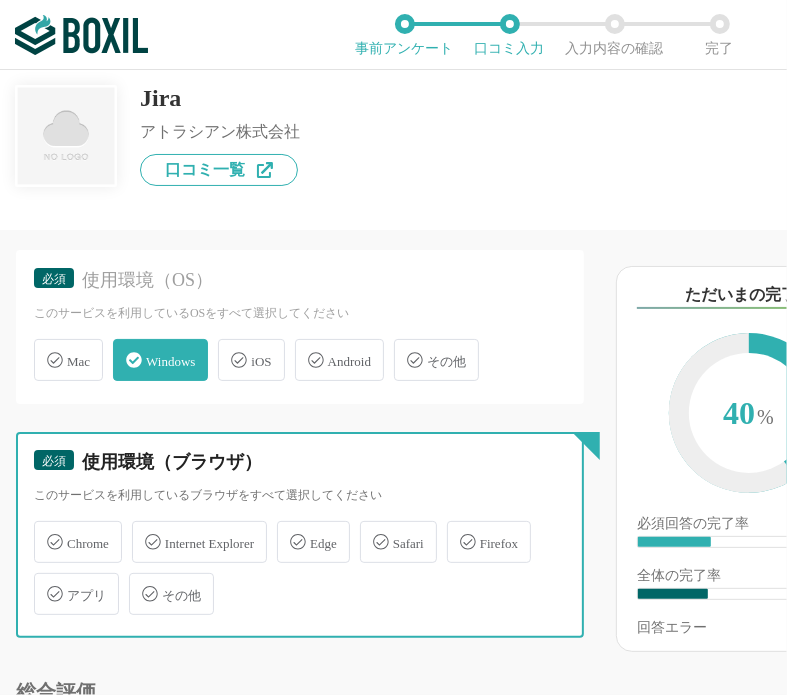 click on "Chrome" at bounding box center [44, 530] 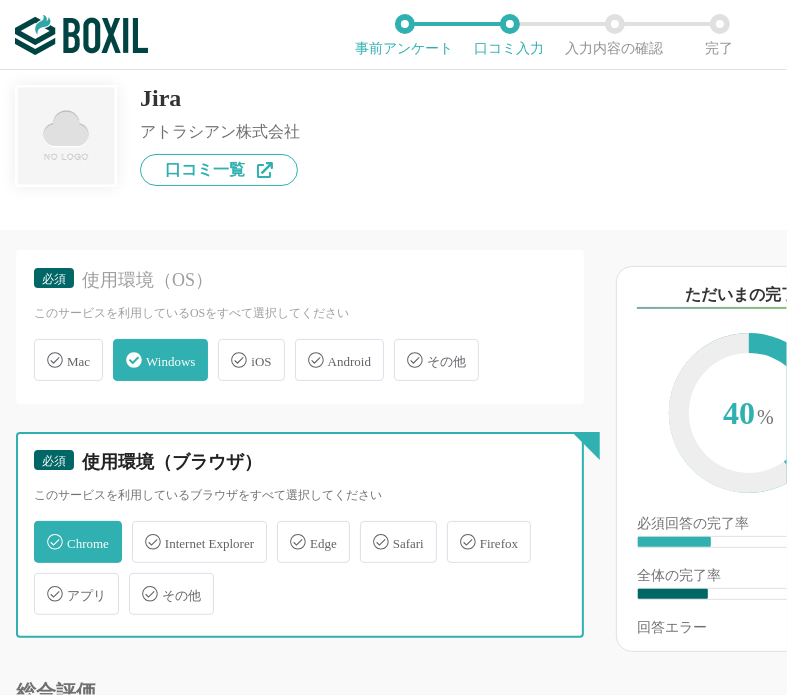 checkbox on "true" 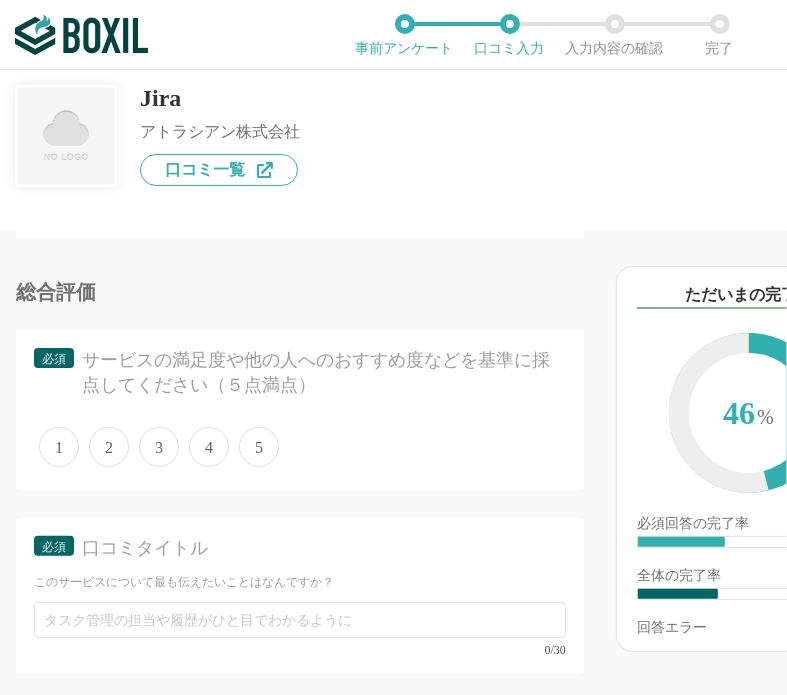 click on "4" at bounding box center (209, 447) 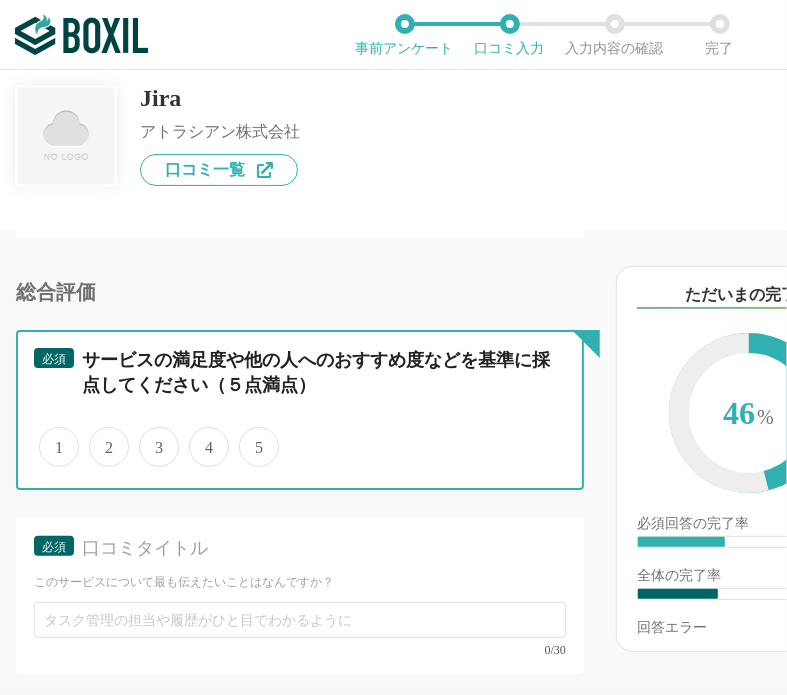 click on "4" at bounding box center [200, 436] 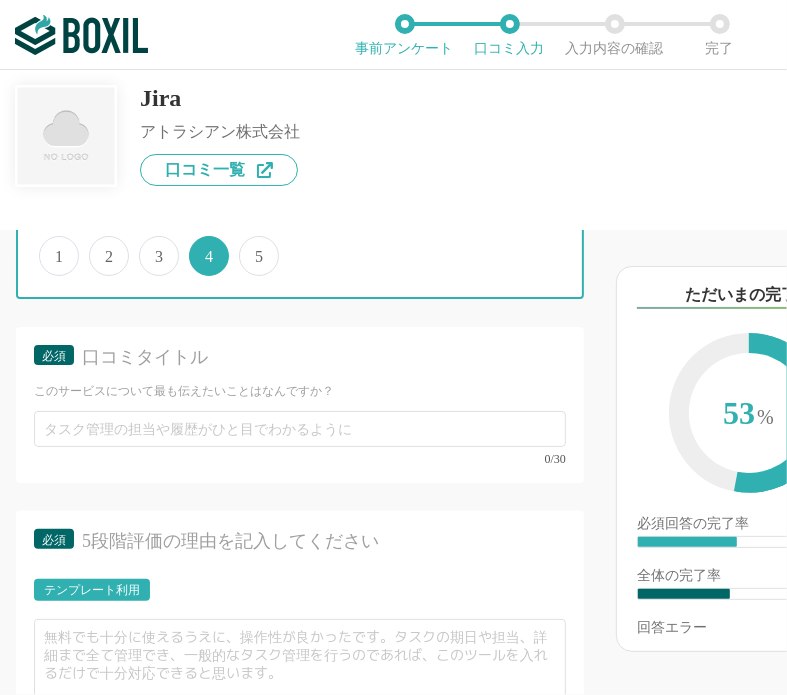 scroll, scrollTop: 1900, scrollLeft: 0, axis: vertical 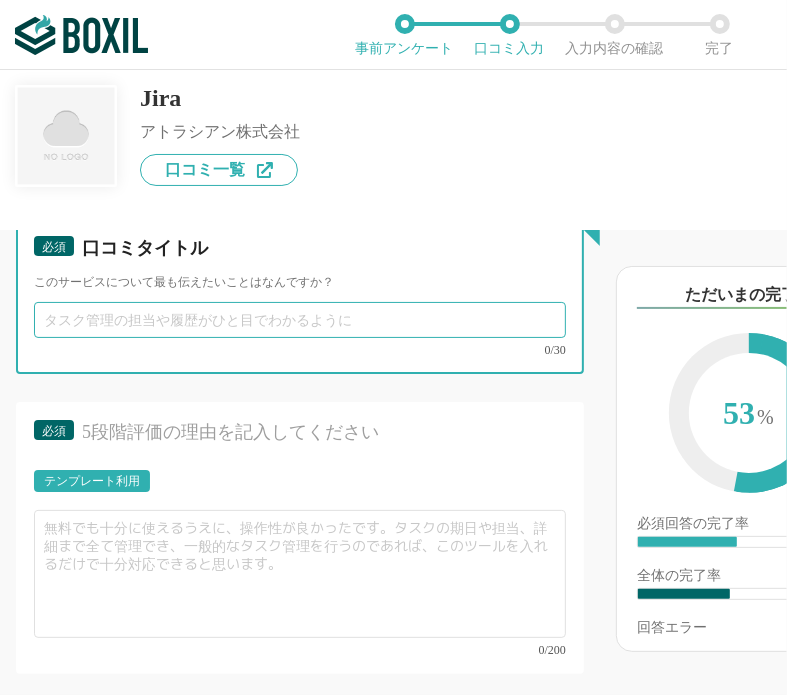 click at bounding box center (300, 320) 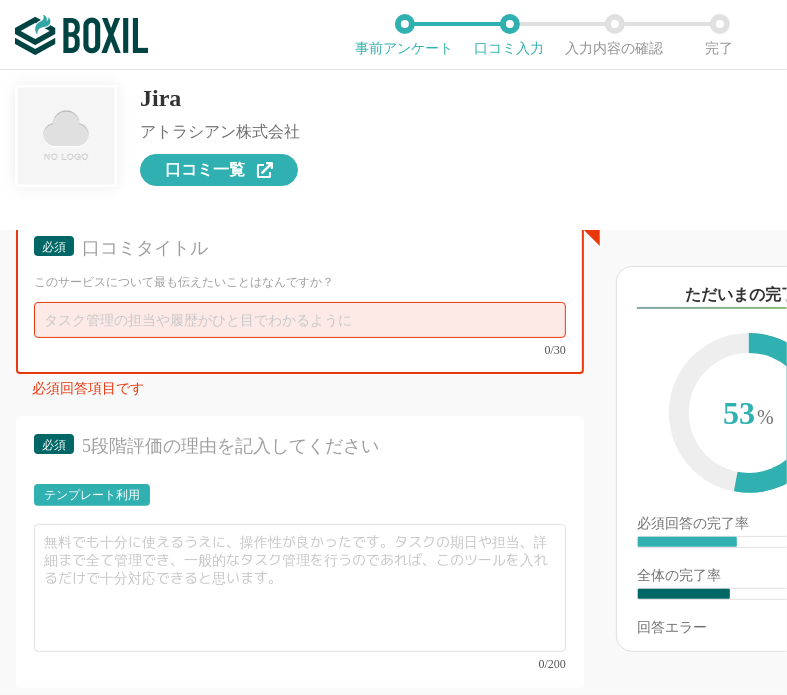 click on "口コミ一覧" at bounding box center [219, 170] 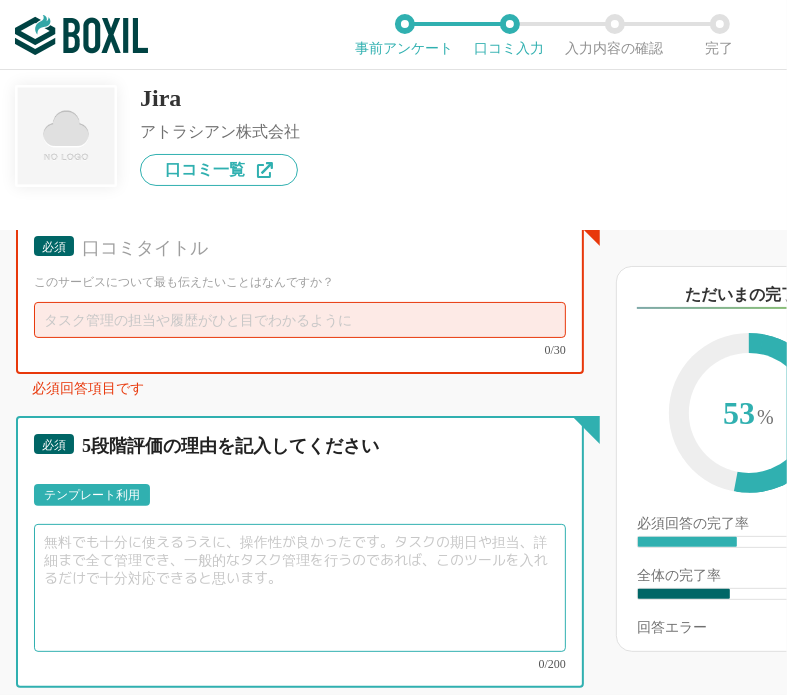 click at bounding box center (300, 588) 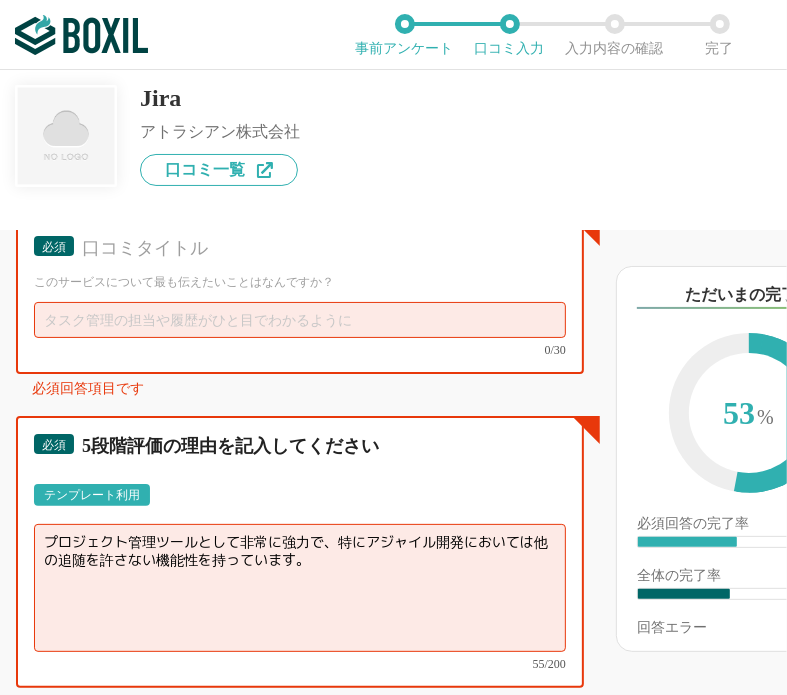 click on "プロジェクト管理ツールとして非常に強力で、特にアジャイル開発においては他の追随を許さない機能性を持っています。" at bounding box center [300, 588] 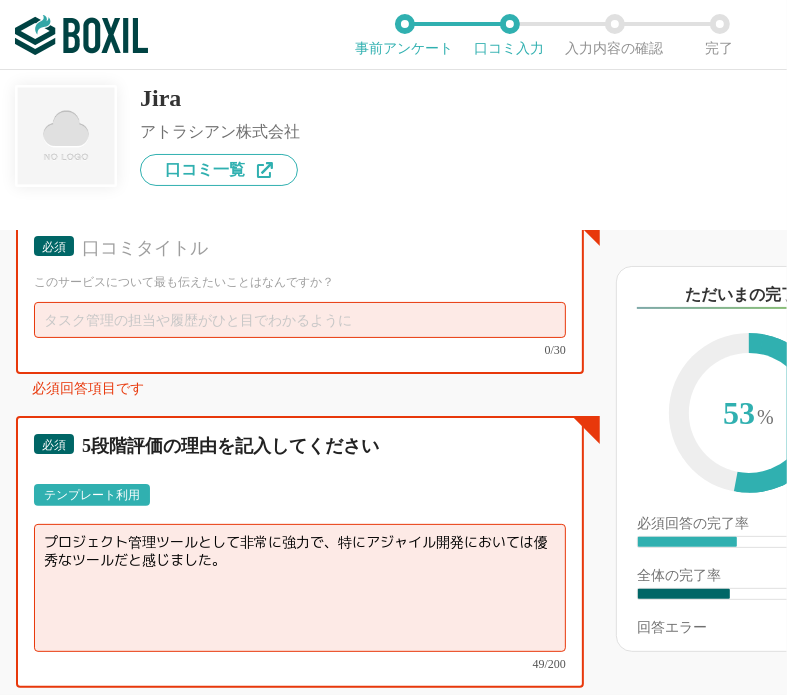 click on "プロジェクト管理ツールとして非常に強力で、特にアジャイル開発においては優秀なツールだと感じました。" at bounding box center (300, 588) 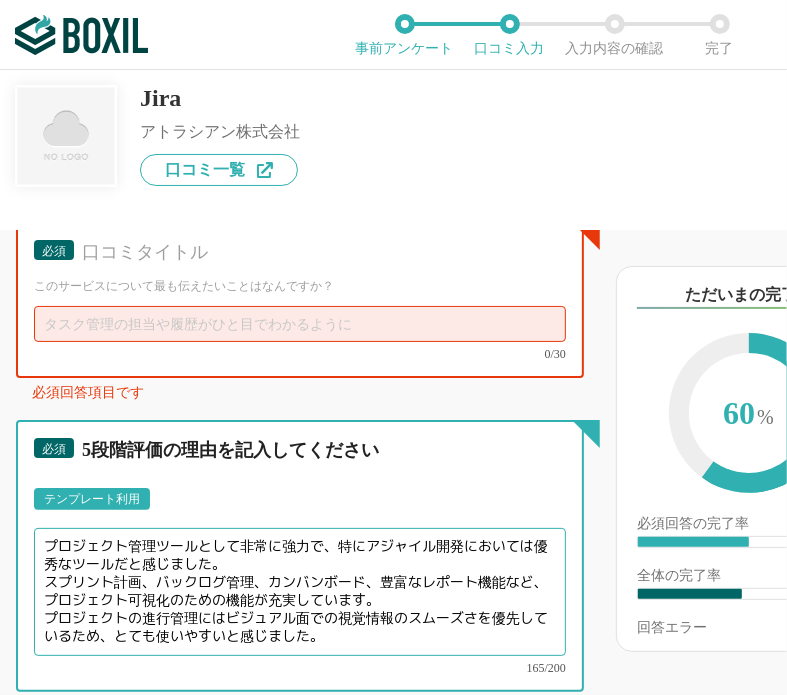 scroll, scrollTop: 1900, scrollLeft: 0, axis: vertical 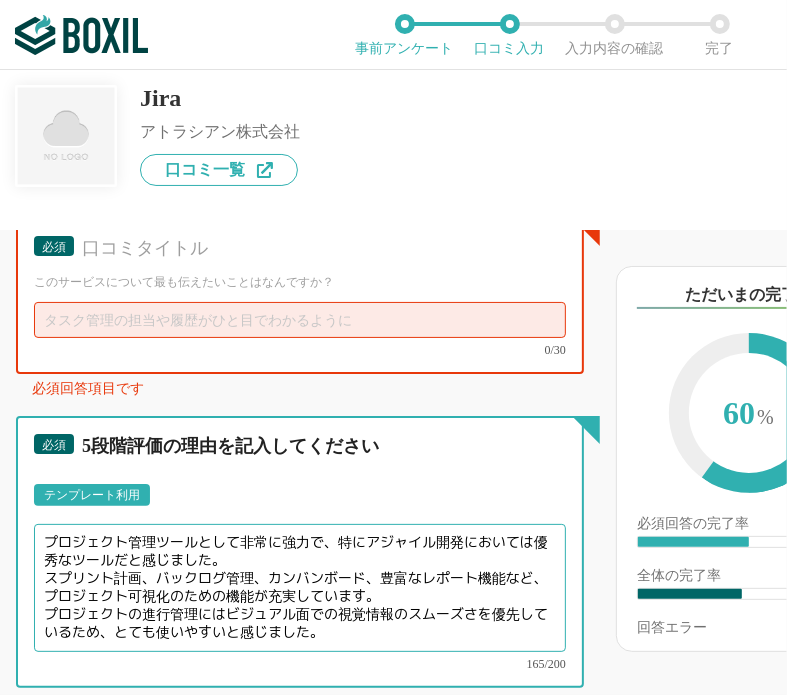 type on "プロジェクト管理ツールとして非常に強力で、特にアジャイル開発においては優秀なツールだと感じました。
スプリント計画、バックログ管理、カンバンボード、豊富なレポート機能など、プロジェクト可視化のための機能が充実しています。
プロジェクトの進行管理にはビジュアル面での視覚情報のスムーズさを優先しているため、とても使いやすいと感じました。" 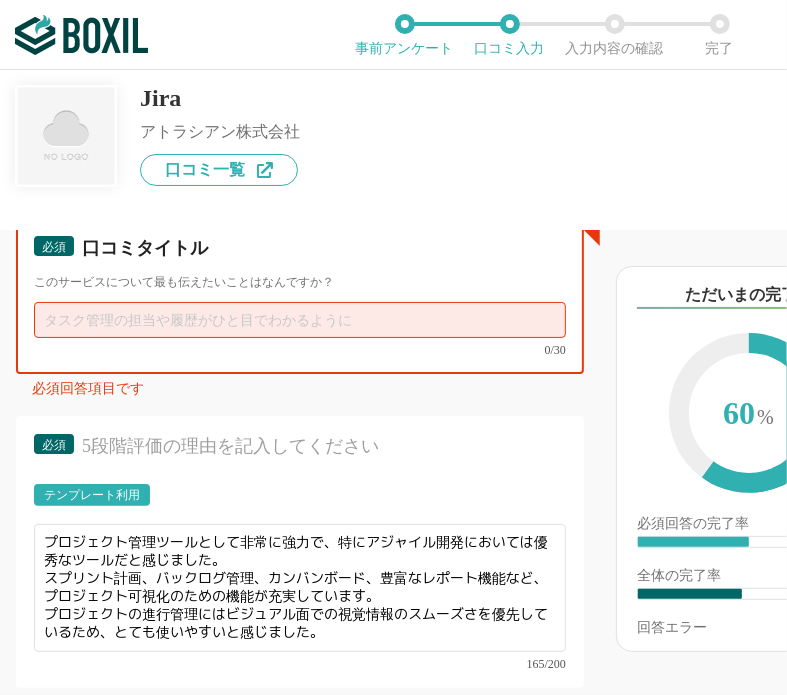 click at bounding box center (300, 320) 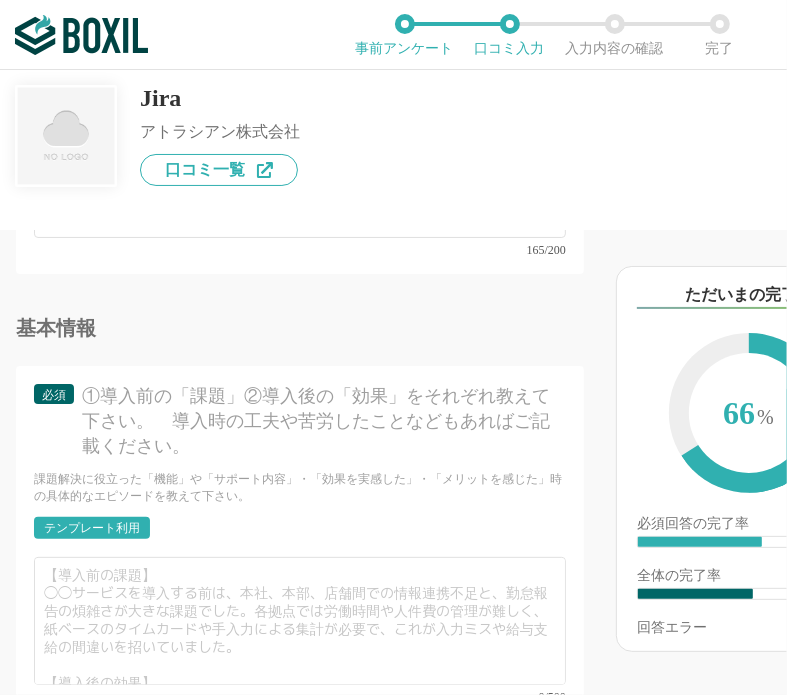 scroll, scrollTop: 2400, scrollLeft: 0, axis: vertical 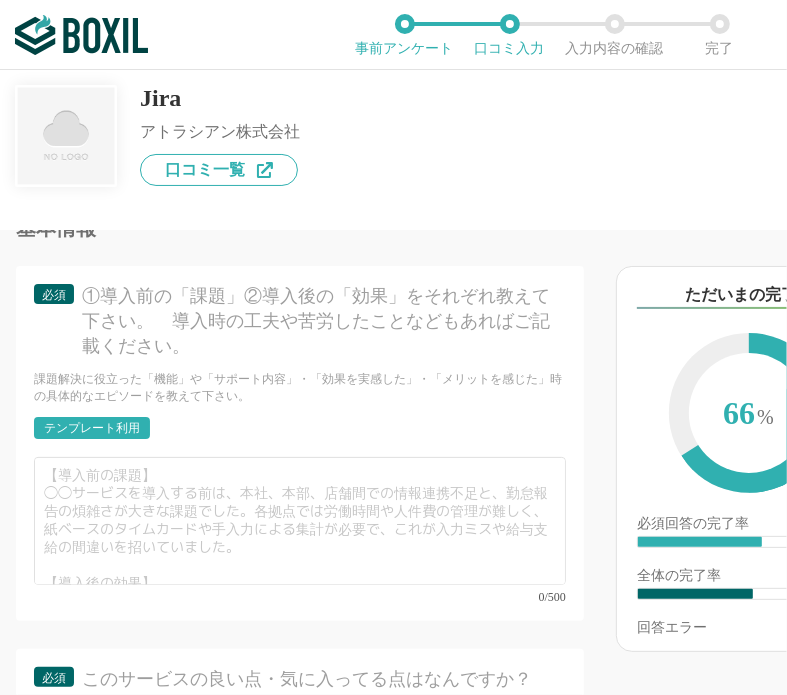type on "アジャイル開発時の優良ツール" 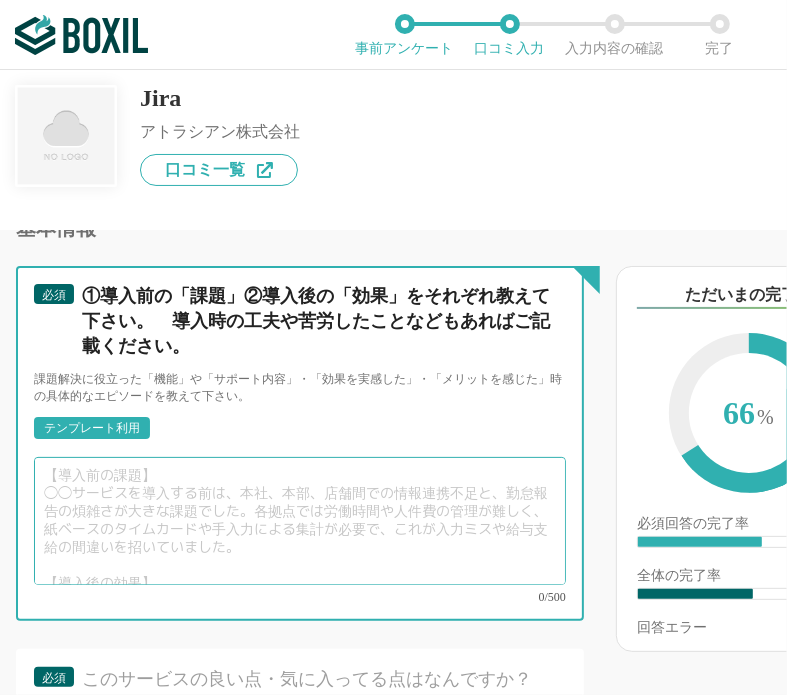 click at bounding box center [300, 521] 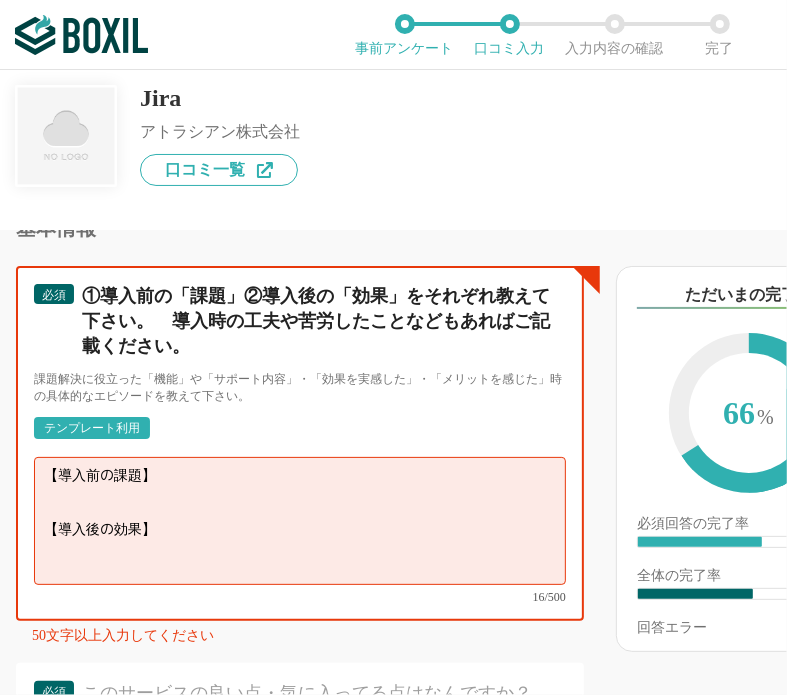 click on "【導入前の課題】
【導入後の効果】" at bounding box center [300, 521] 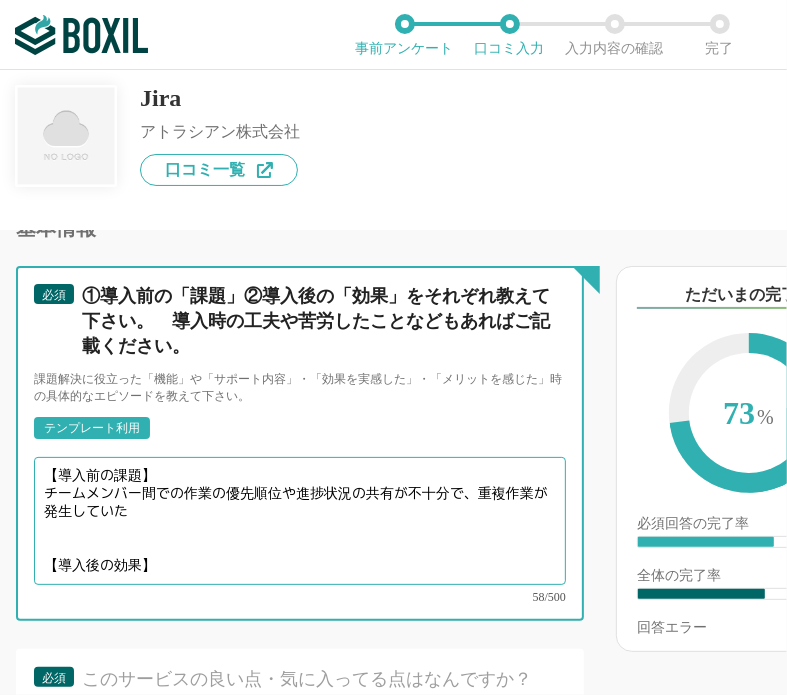 click on "【導入前の課題】
チームメンバー間での作業の優先順位や進捗状況の共有が不十分で、重複作業が発生していた
【導入後の効果】" at bounding box center (300, 521) 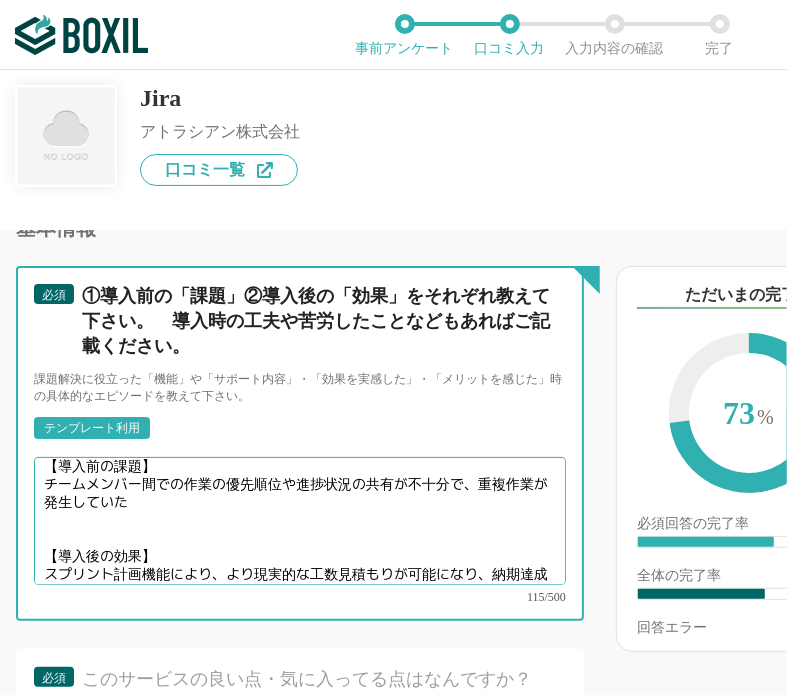 scroll, scrollTop: 0, scrollLeft: 0, axis: both 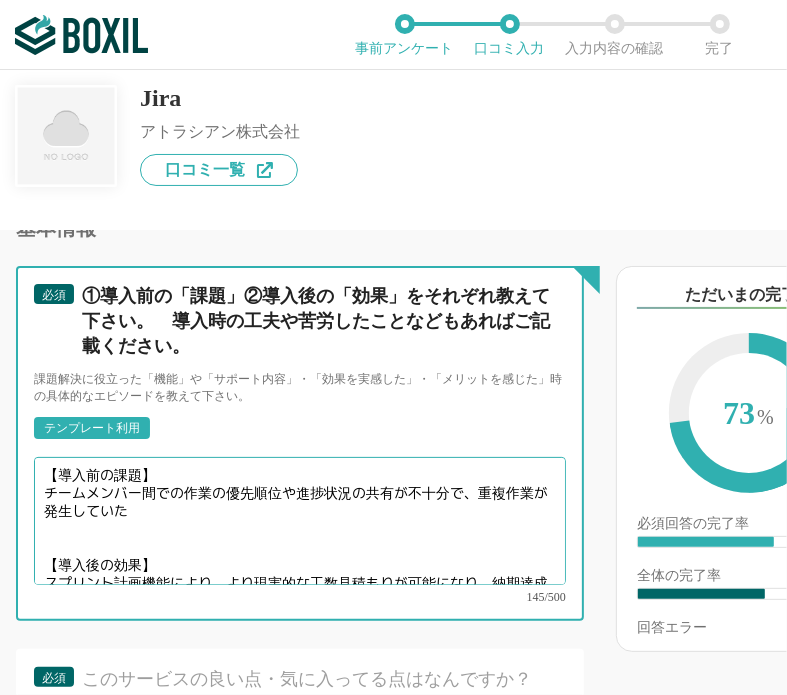 click on "【導入前の課題】
チームメンバー間での作業の優先順位や進捗状況の共有が不十分で、重複作業が発生していた
【導入後の効果】
スプリント計画機能により、より現実的な工数見積もりが可能になり、納期達成率が65%から90%以上に改善。
進捗状況も包括的なビジュアル表現によりわかりやすく、管理が楽になった。" at bounding box center (300, 521) 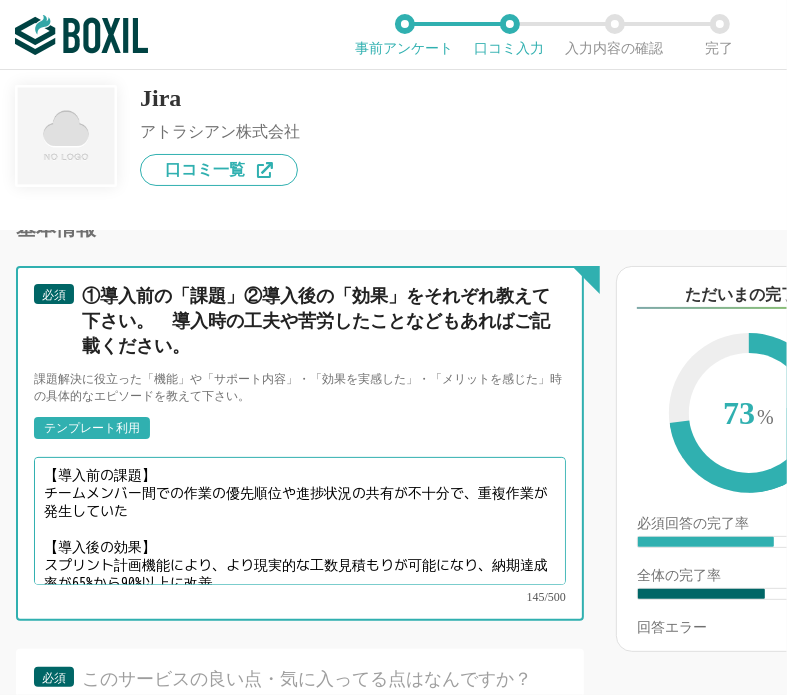 drag, startPoint x: 293, startPoint y: 480, endPoint x: 354, endPoint y: 480, distance: 61 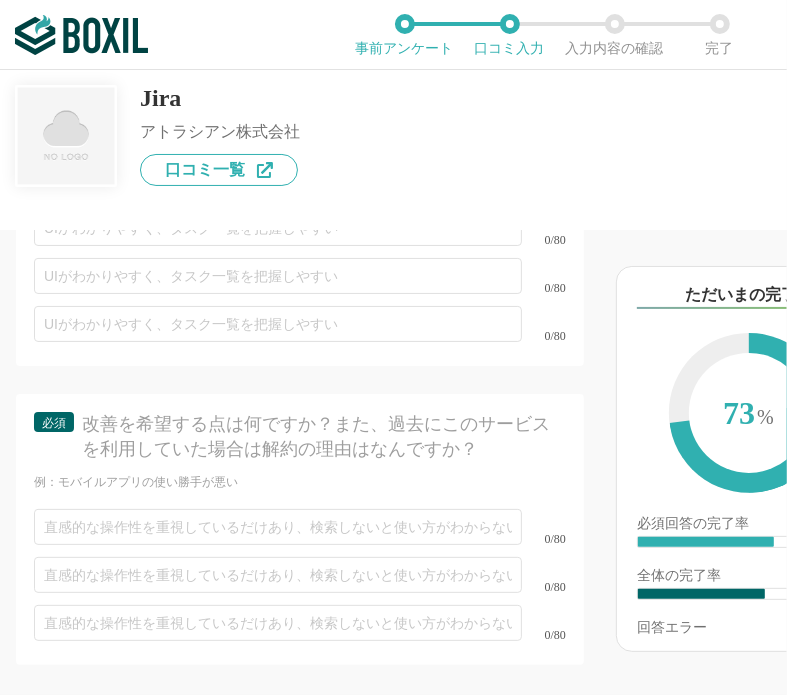 scroll, scrollTop: 2800, scrollLeft: 0, axis: vertical 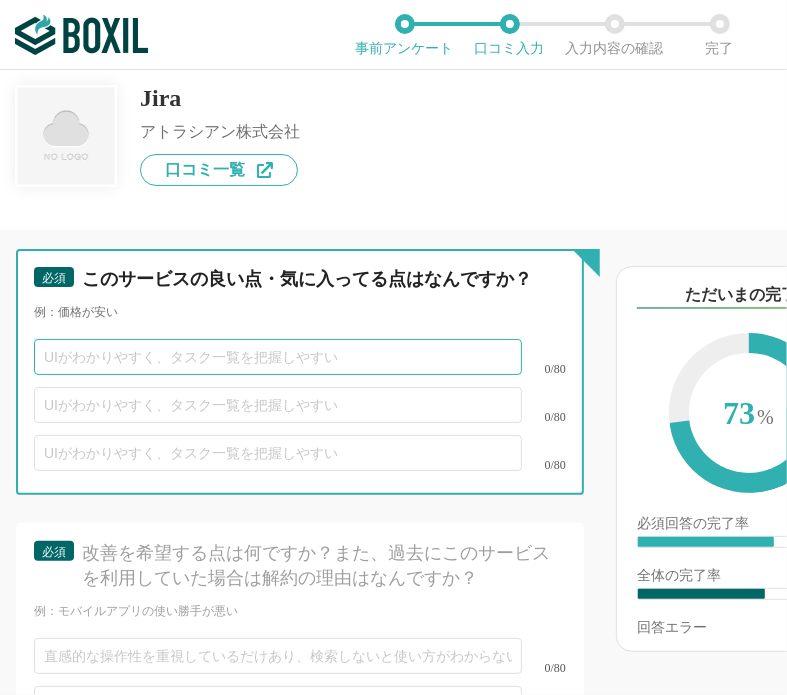 click at bounding box center [278, 357] 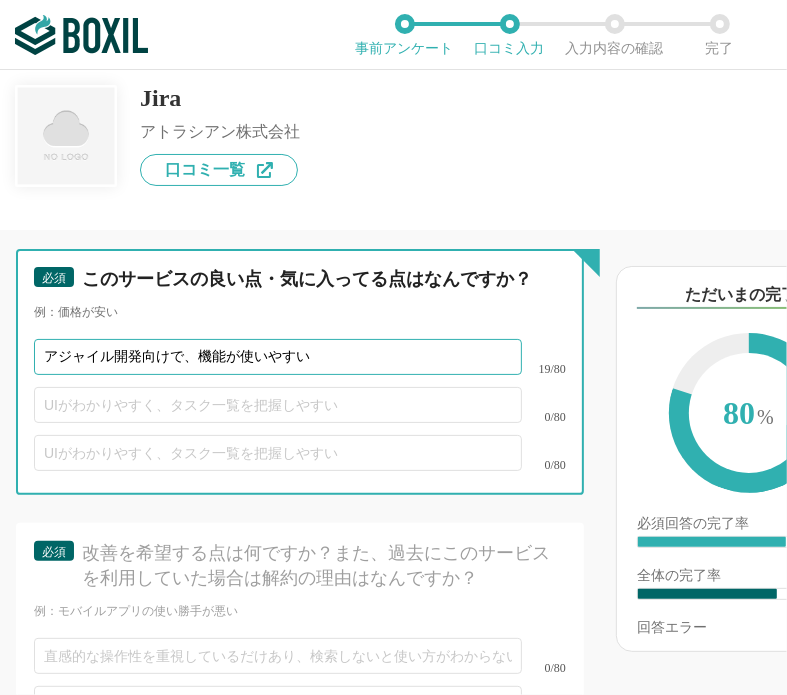 type on "アジャイル開発向けで、機能が使いやすい" 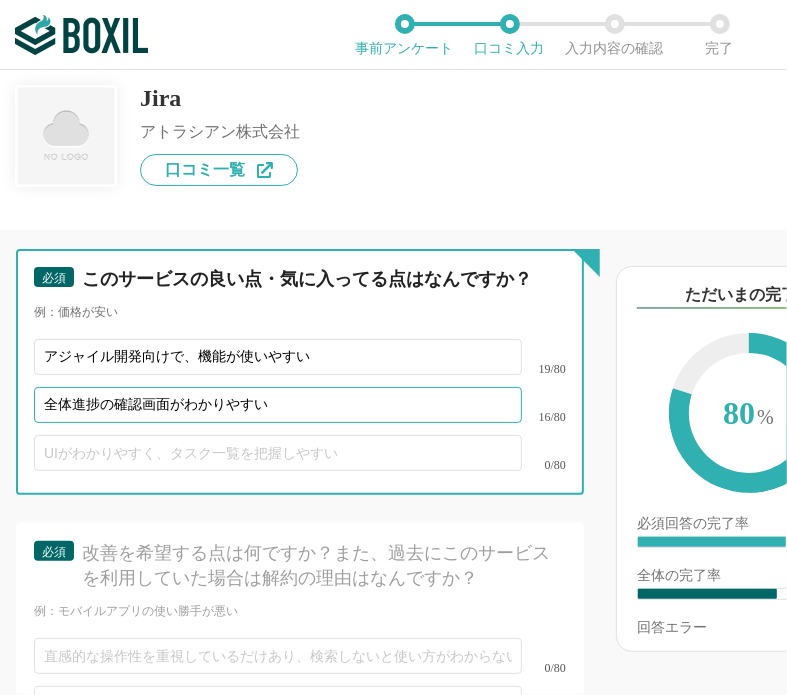type on "全体進捗の確認画面がわかりやすい" 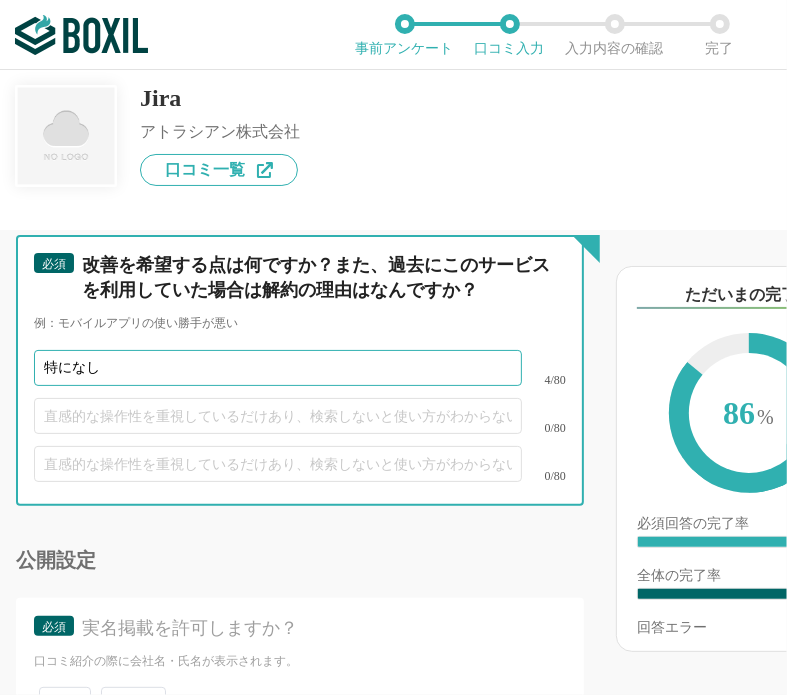 scroll, scrollTop: 3210, scrollLeft: 0, axis: vertical 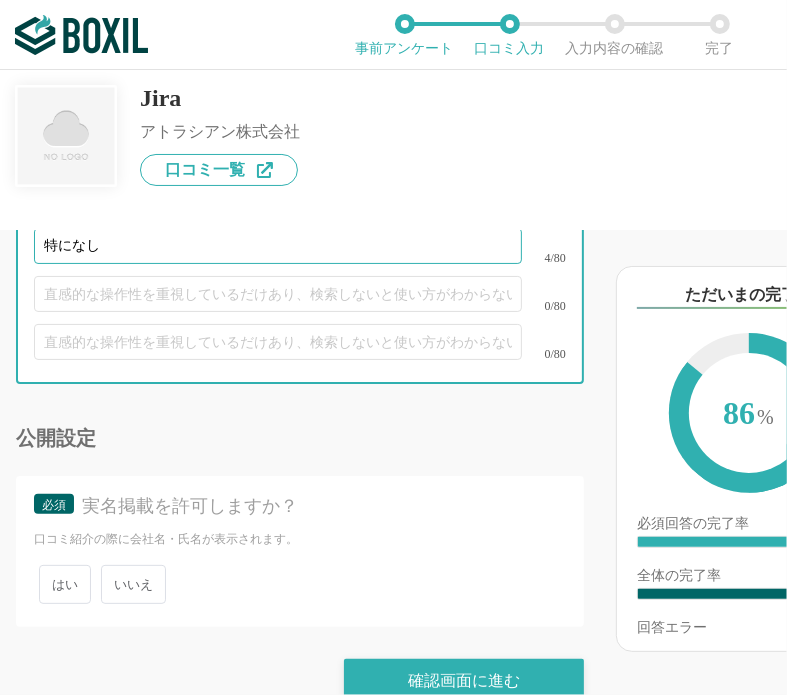 type on "特になし" 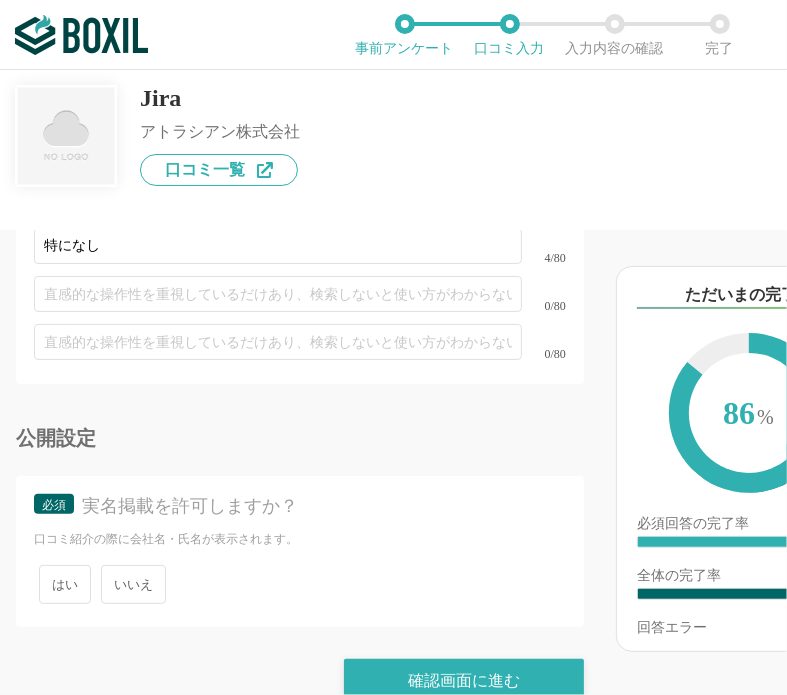 click on "いいえ" at bounding box center [133, 584] 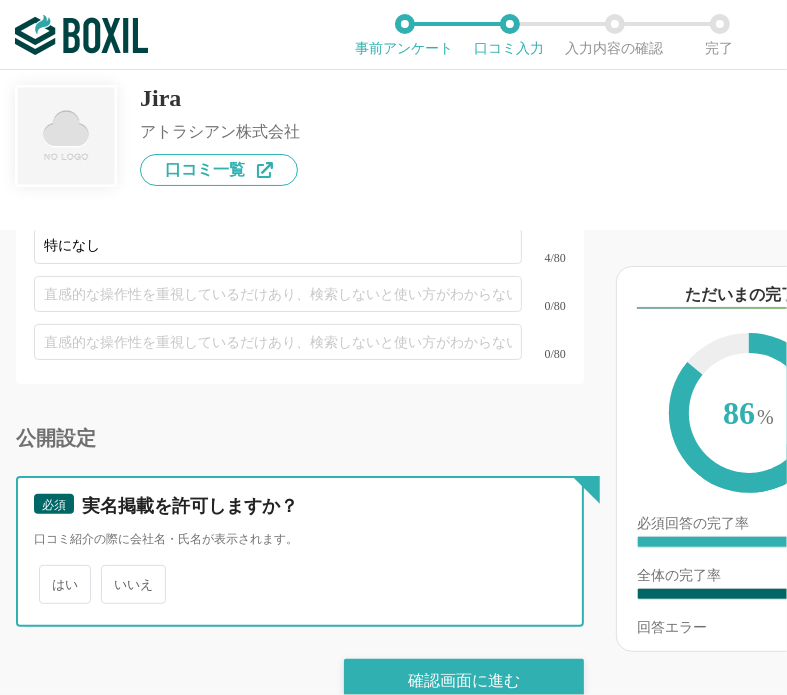 click on "いいえ" at bounding box center (112, 574) 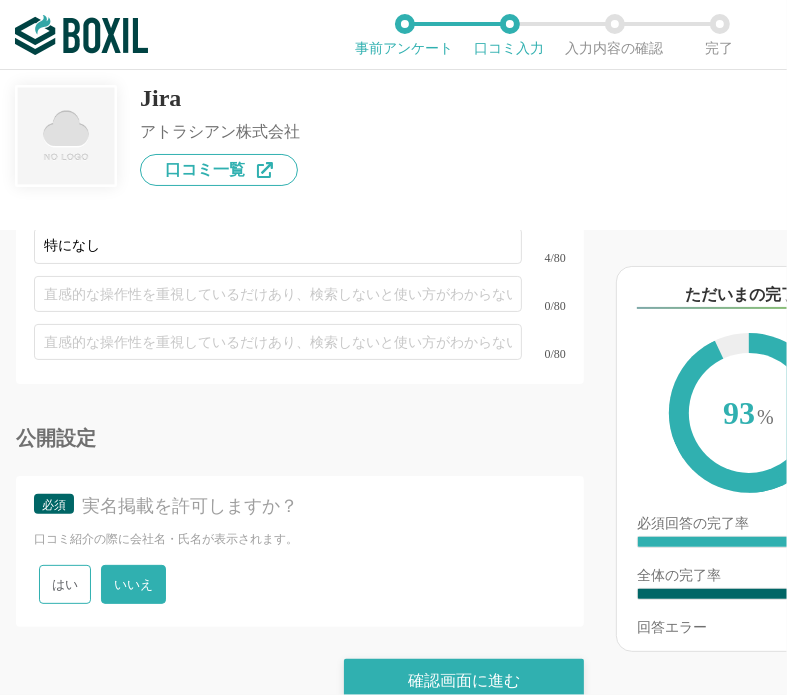click on "他のサービス・ツールと連携していますか？ ※複数選択可 例：Slack、Salesforce 選択したサービス 未選択 必須 使いやすさ（５点満点） 直感的に操作できますか？ 1 2 3 4 5 わからない 必須 お役立ち度（５点満点） 組織への貢献度はいかがですか？ 1 2 3 4 5 わからない 必須 カスタマイズ性（５点満点） さまざまな要件に柔軟に対応できるサービスですか？ 1 2 3 4 5 わからない 必須 機能満足度（５点満点） 導入目的に見合った機能を備えていますか？ 1 2 3 4 5 わからない 必須 サービスの安定性（５点満点） サービスの提供は常に安定が保たれていますか？メンテナンスの頻度やタイミングは適切と感じますか？ 1 2 3 4 5 わからない 必須 使用環境（OS） このサービスを利用しているOSをすべて選択してください Mac Windows iOS Android その他 必須 Chrome Internet Explorer 1 2" at bounding box center (300, 462) 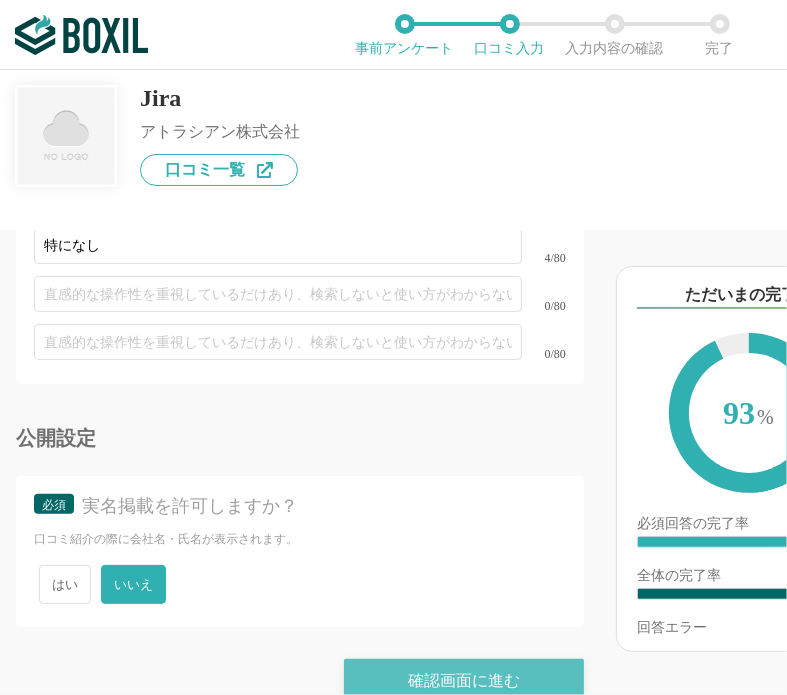 click on "確認画面に進む" at bounding box center (464, 681) 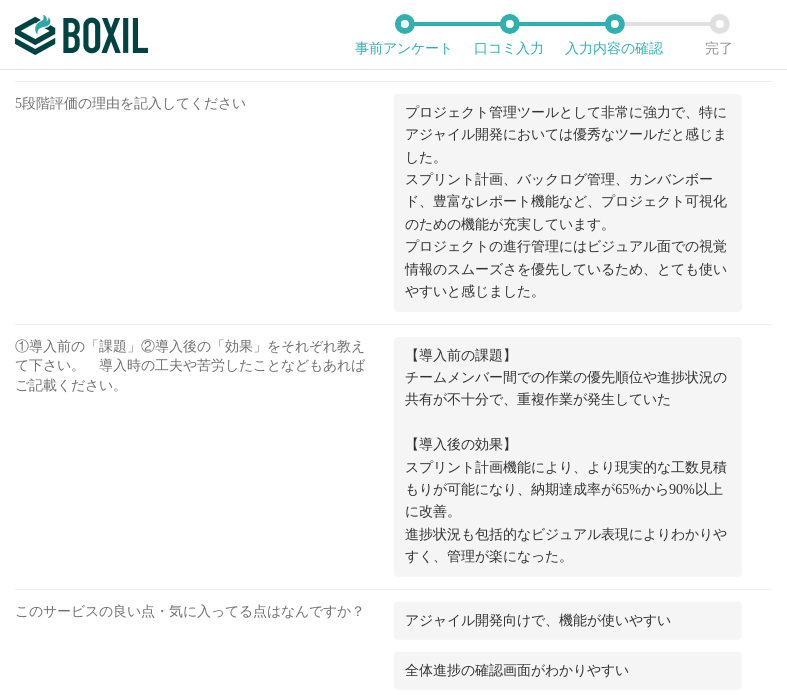 scroll, scrollTop: 1736, scrollLeft: 0, axis: vertical 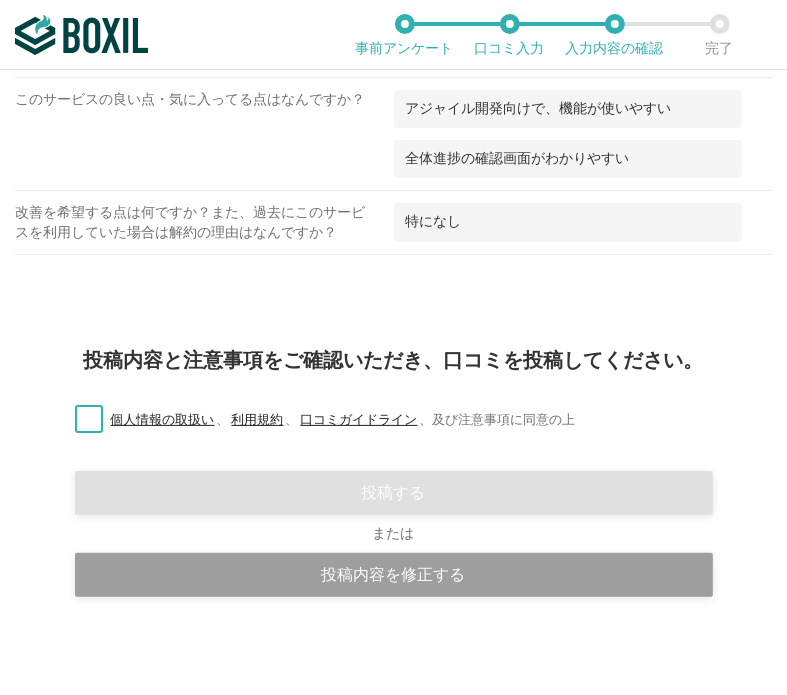 click on "個人情報の取扱い 、 利用規約 、 口コミガイドライン 、 及び注意事項に同意の上" at bounding box center (317, 420) 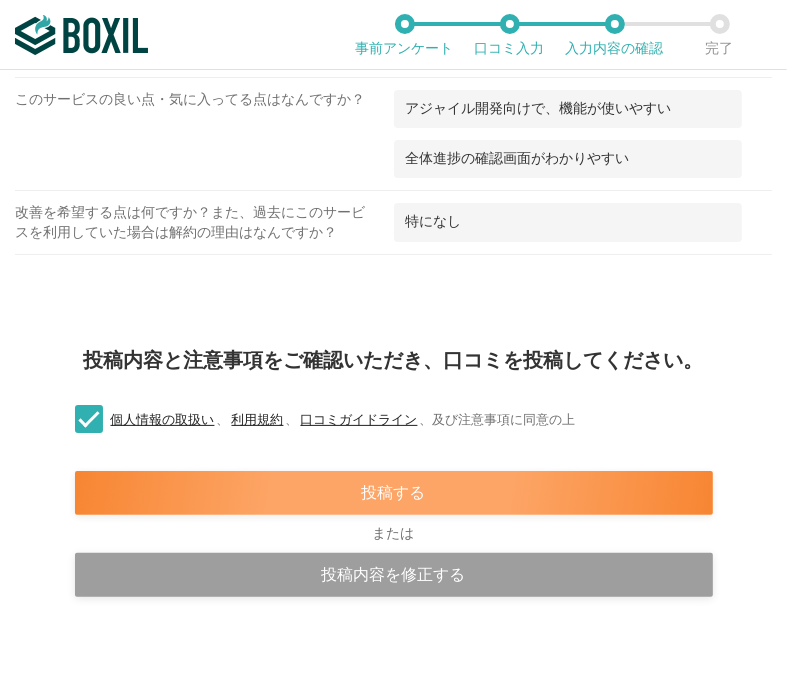 click on "投稿する" at bounding box center (394, 493) 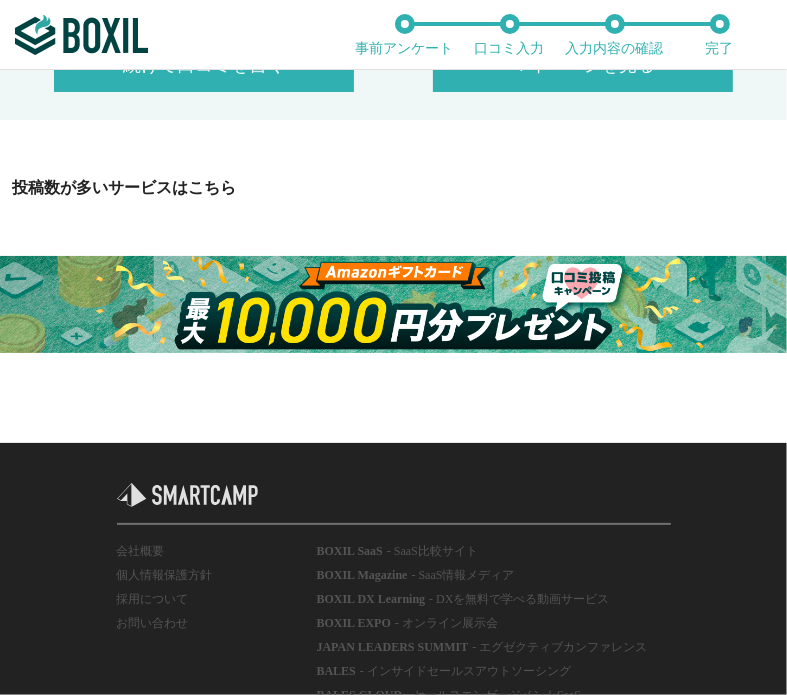 scroll, scrollTop: 1580, scrollLeft: 0, axis: vertical 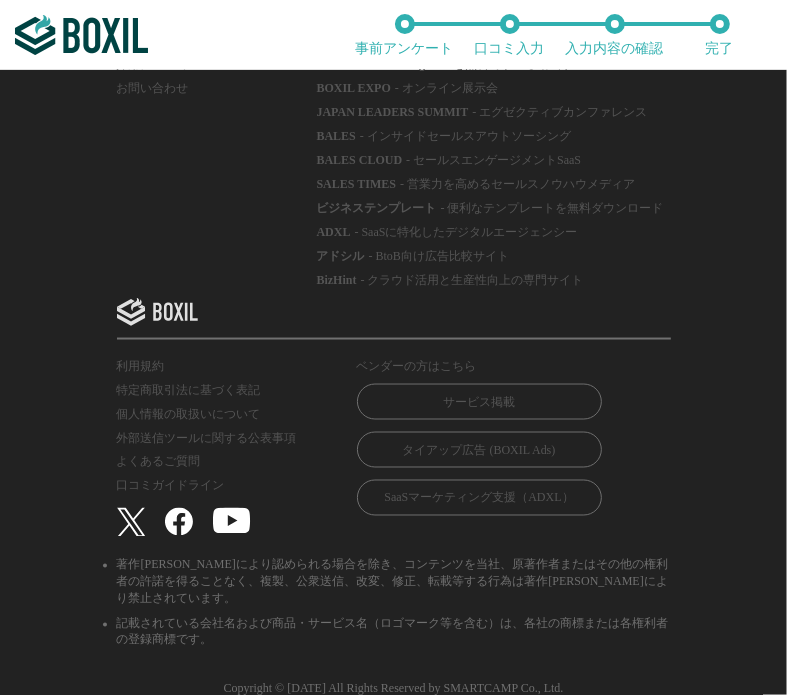 click on "会社概要 個人情報保護方針 採用について お問い合わせ" at bounding box center (217, 154) 